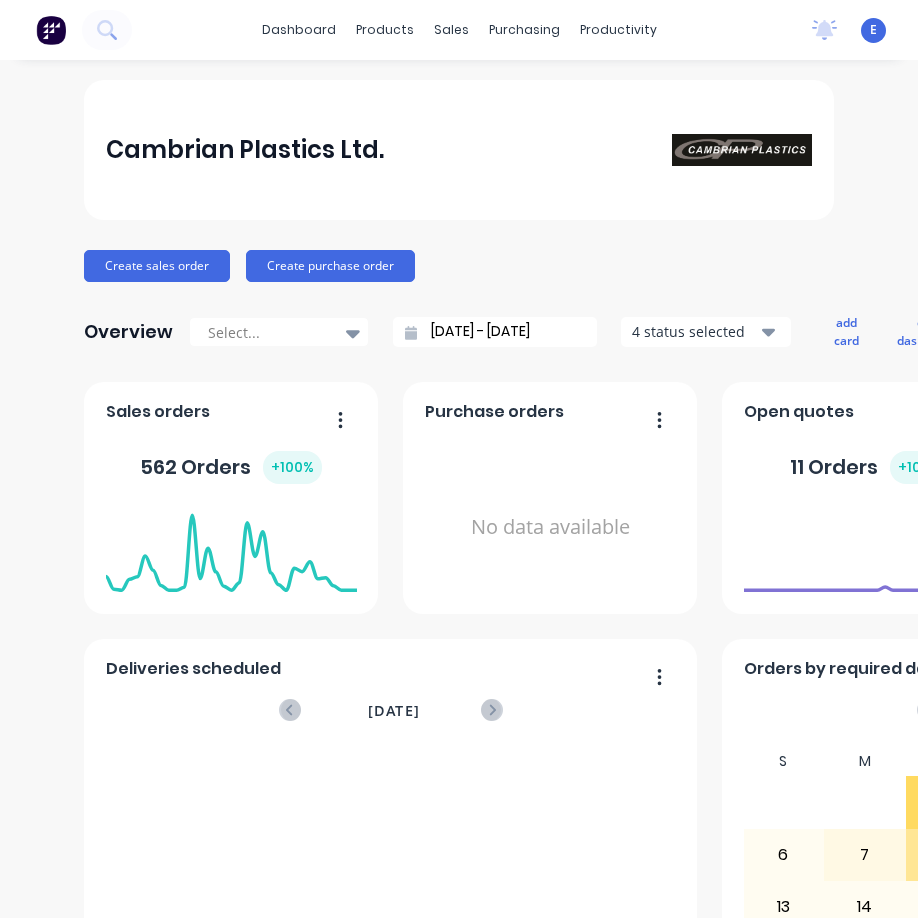 scroll, scrollTop: 0, scrollLeft: 0, axis: both 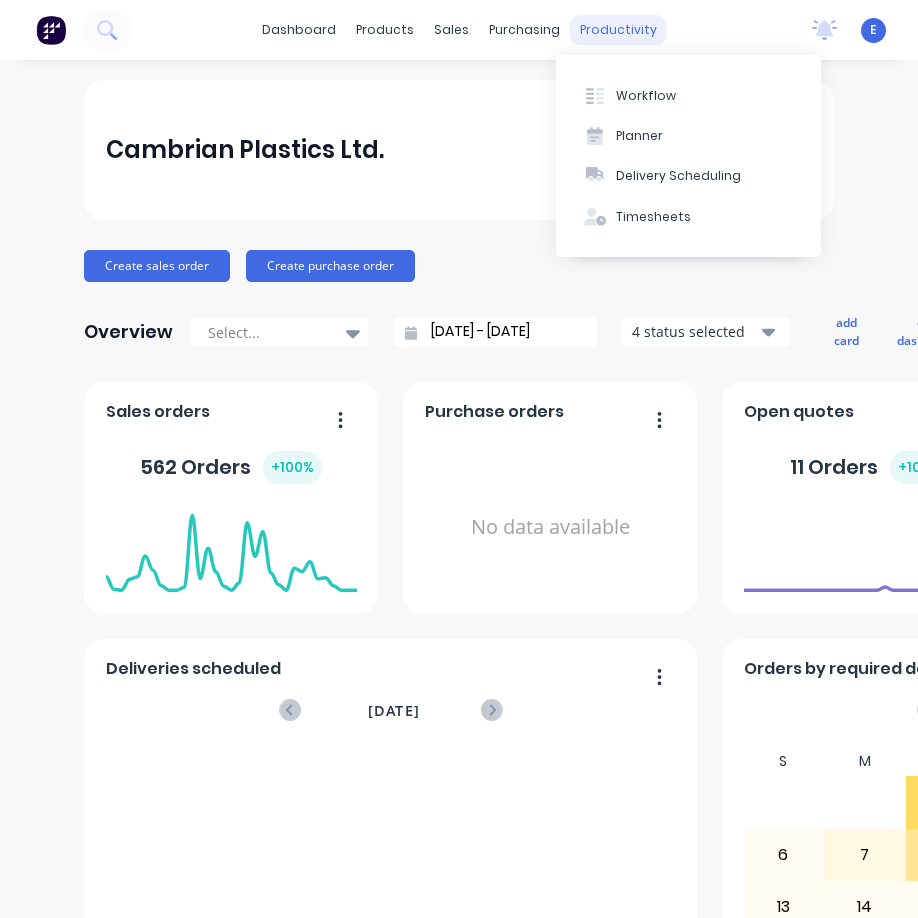 click on "productivity" at bounding box center [618, 30] 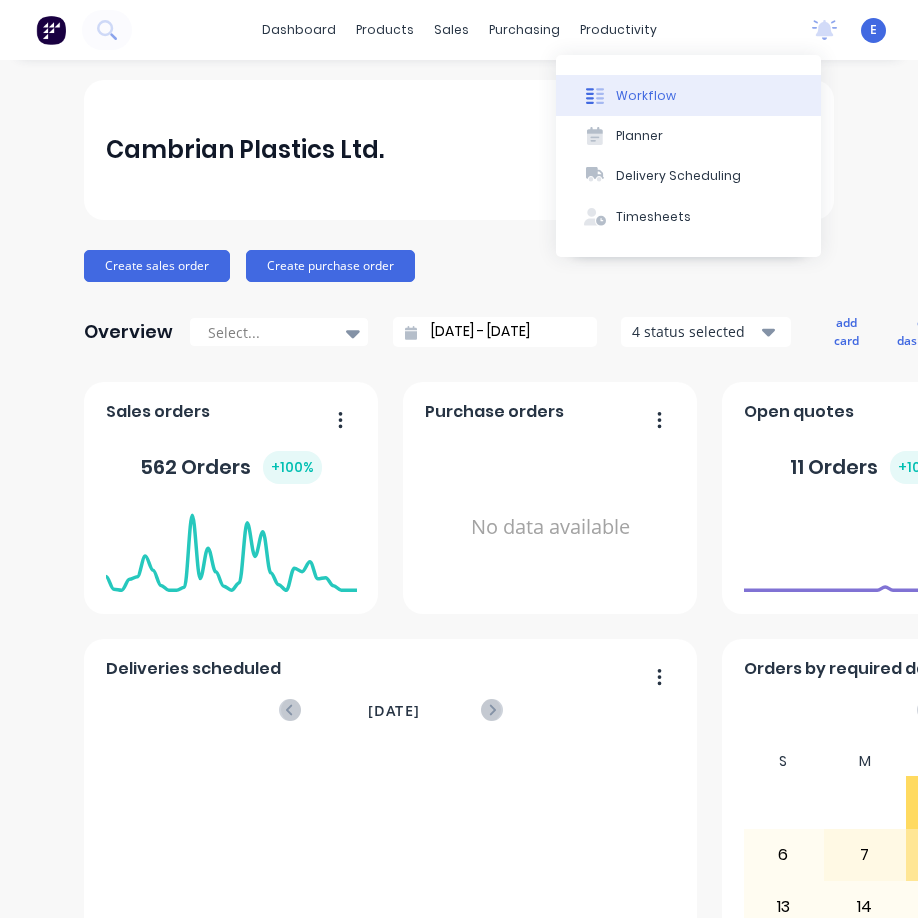 click on "Workflow" at bounding box center (646, 96) 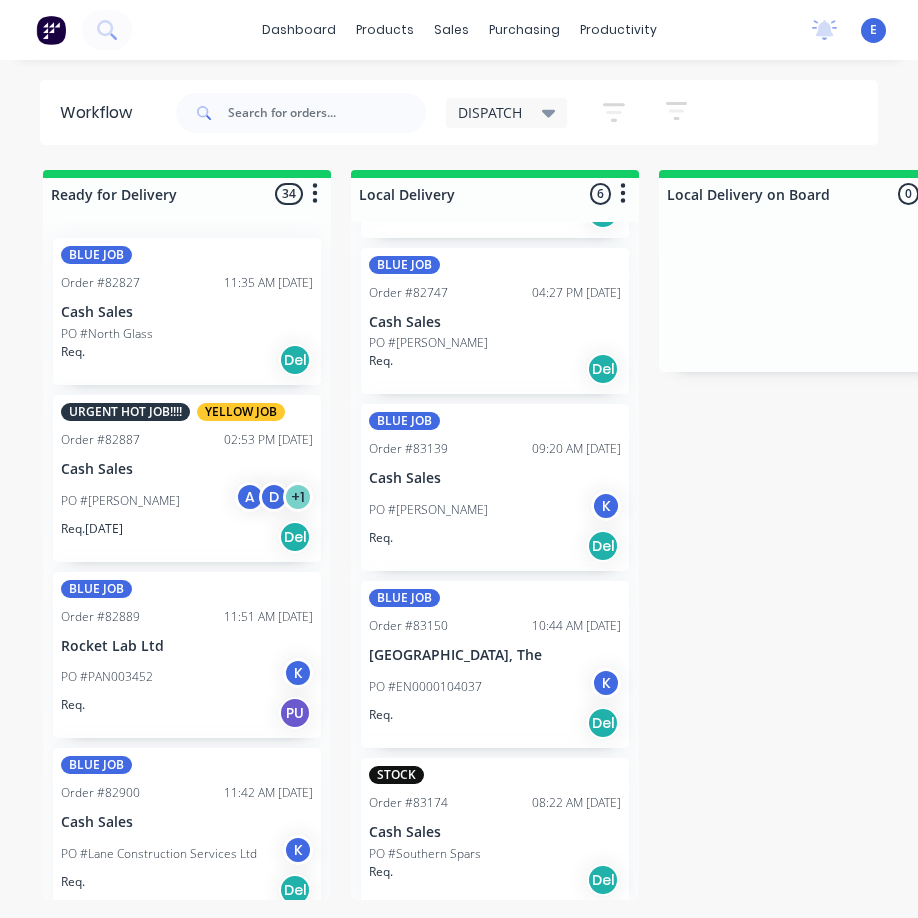 scroll, scrollTop: 365, scrollLeft: 0, axis: vertical 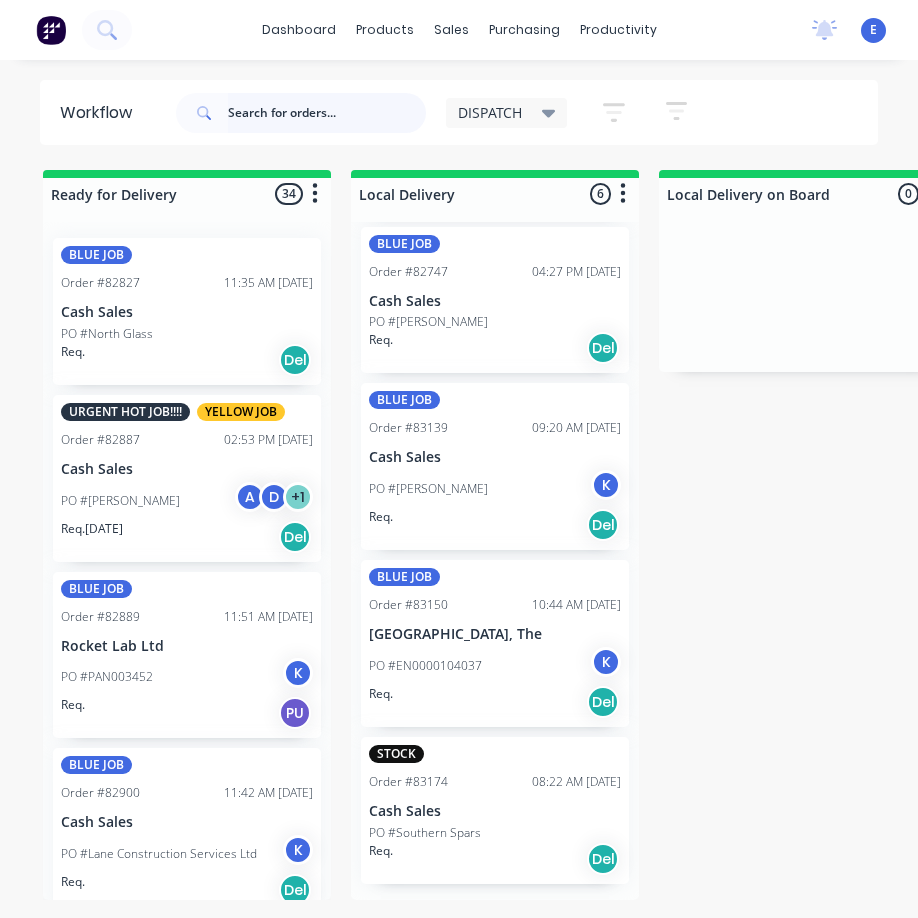 click at bounding box center (327, 113) 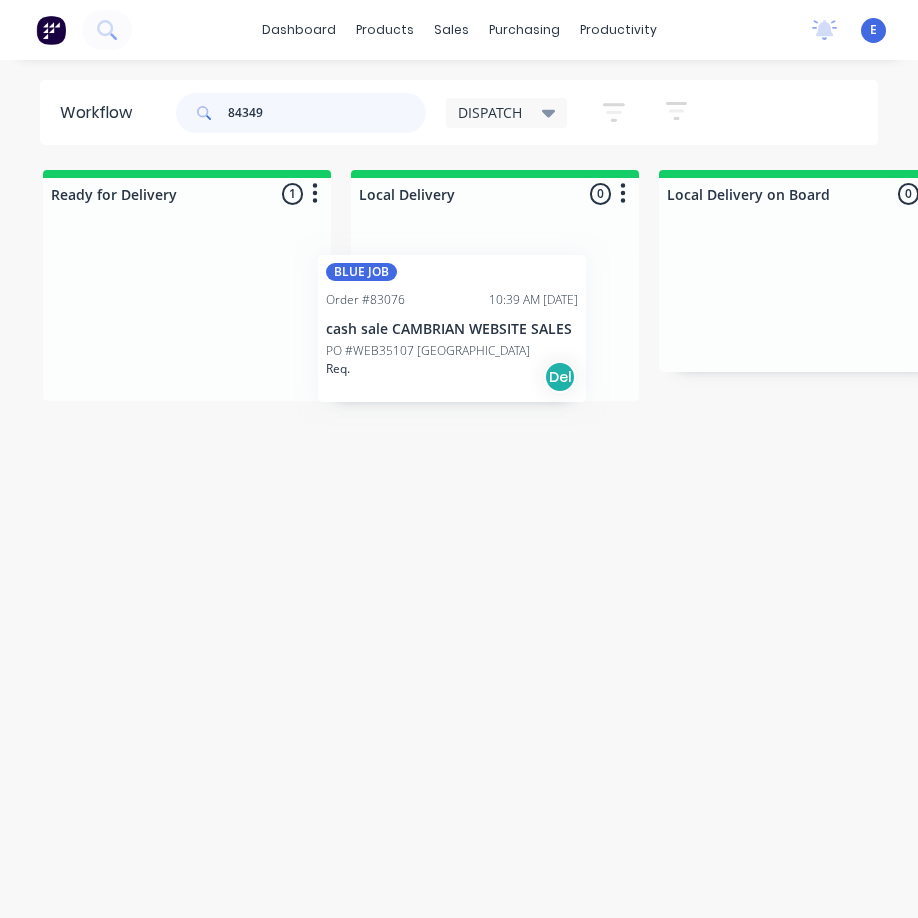 drag, startPoint x: 245, startPoint y: 370, endPoint x: 532, endPoint y: 358, distance: 287.25076 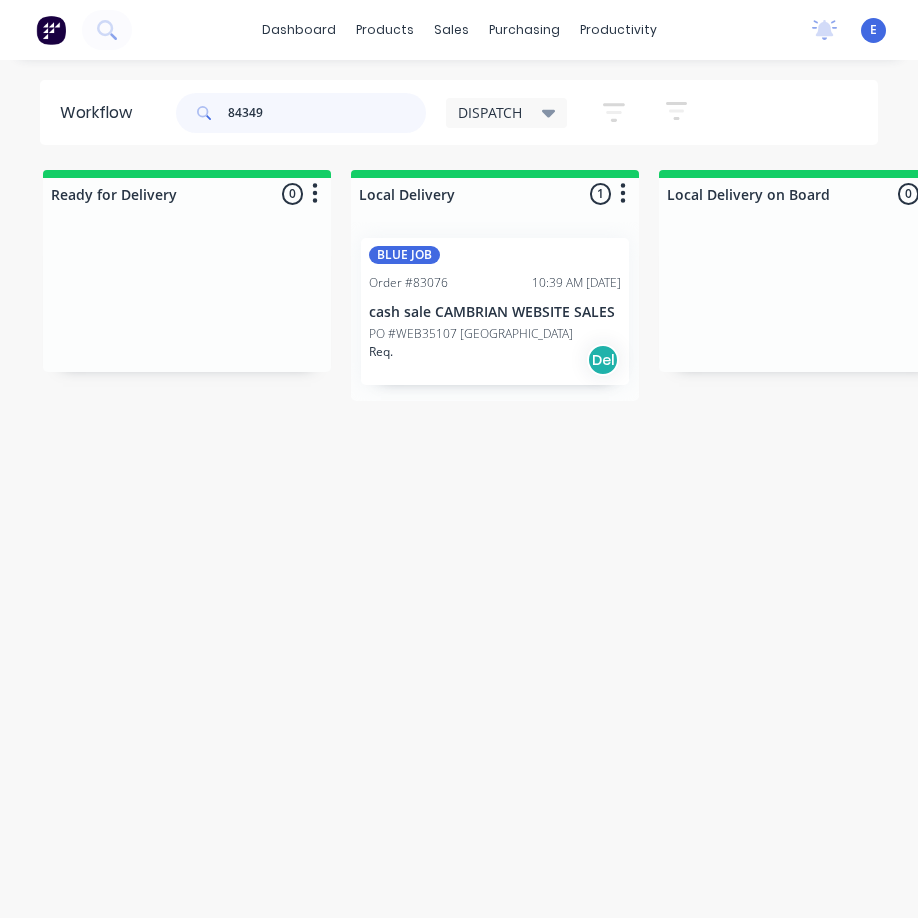 click on "84349" at bounding box center [327, 113] 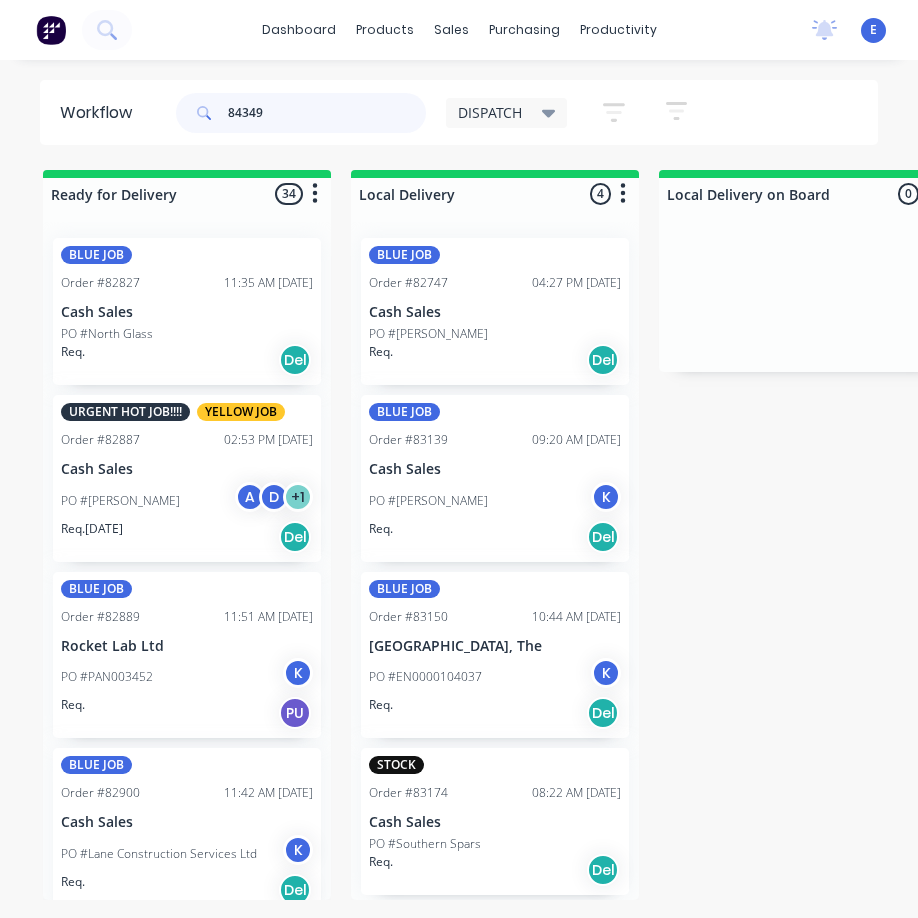 click on "84349" at bounding box center [327, 113] 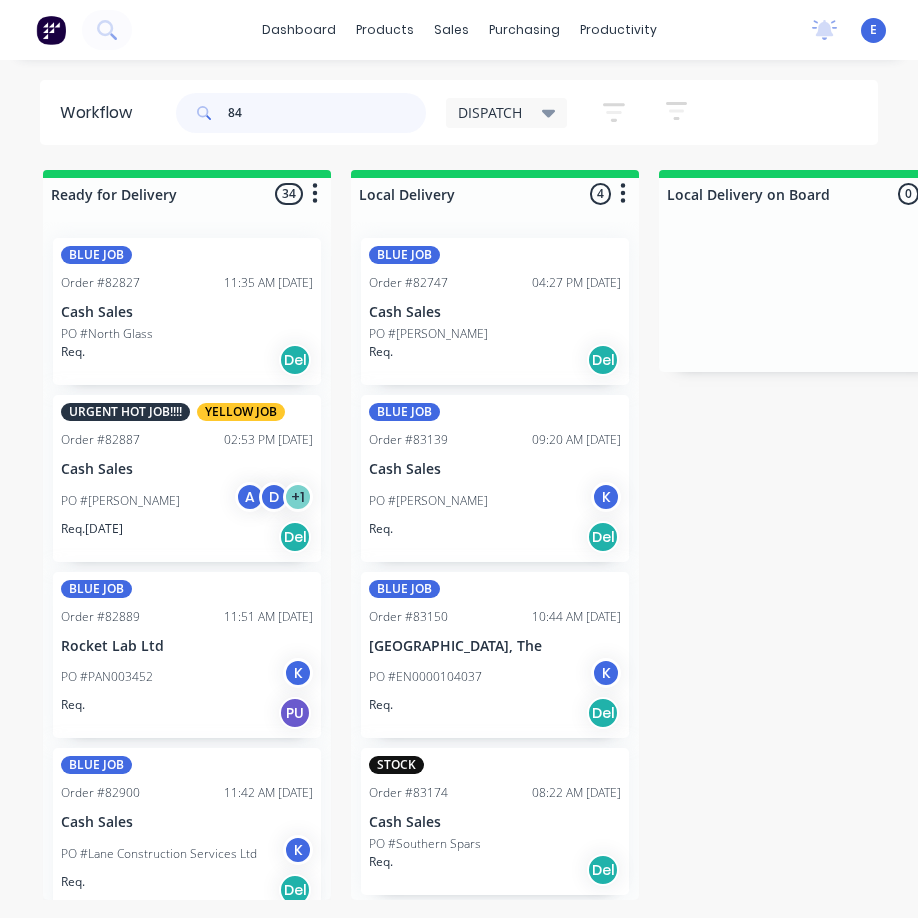 type on "8" 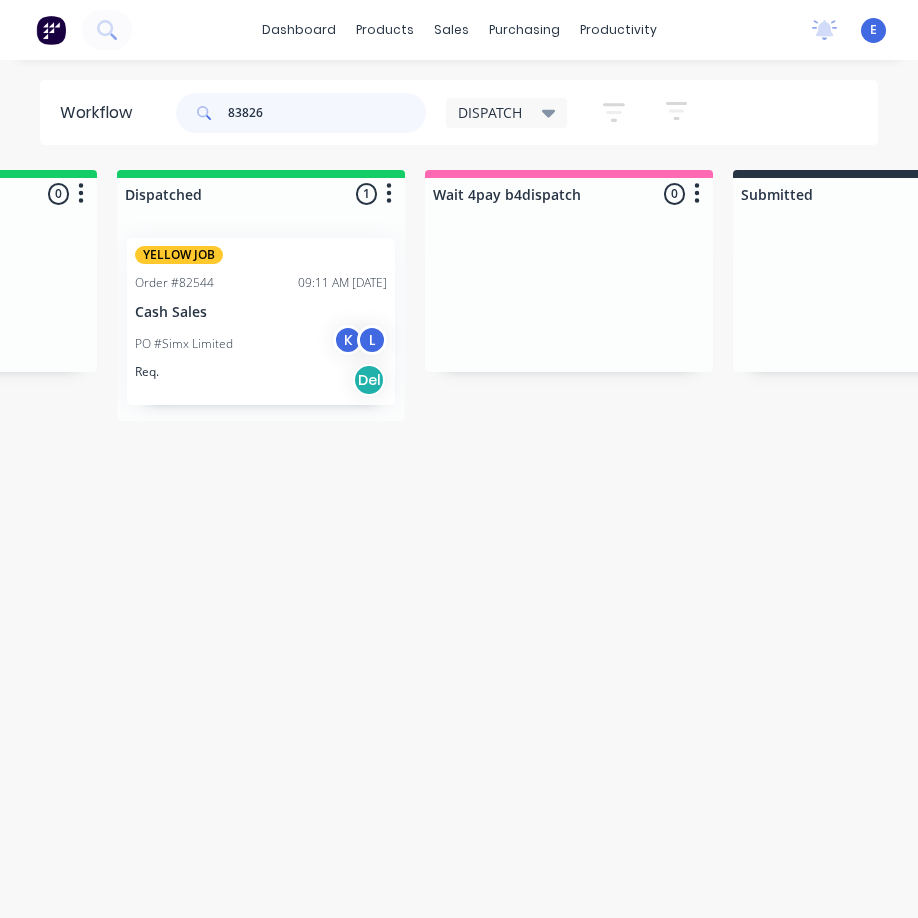 scroll, scrollTop: 0, scrollLeft: 860, axis: horizontal 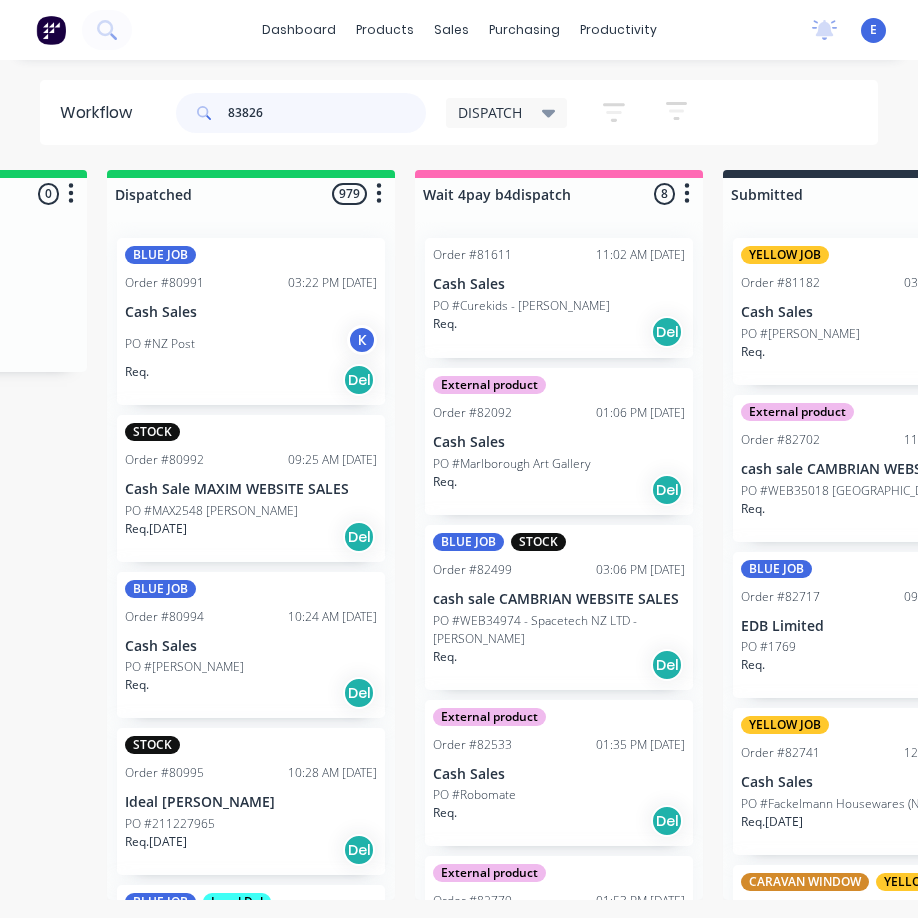 click on "83826" at bounding box center [327, 113] 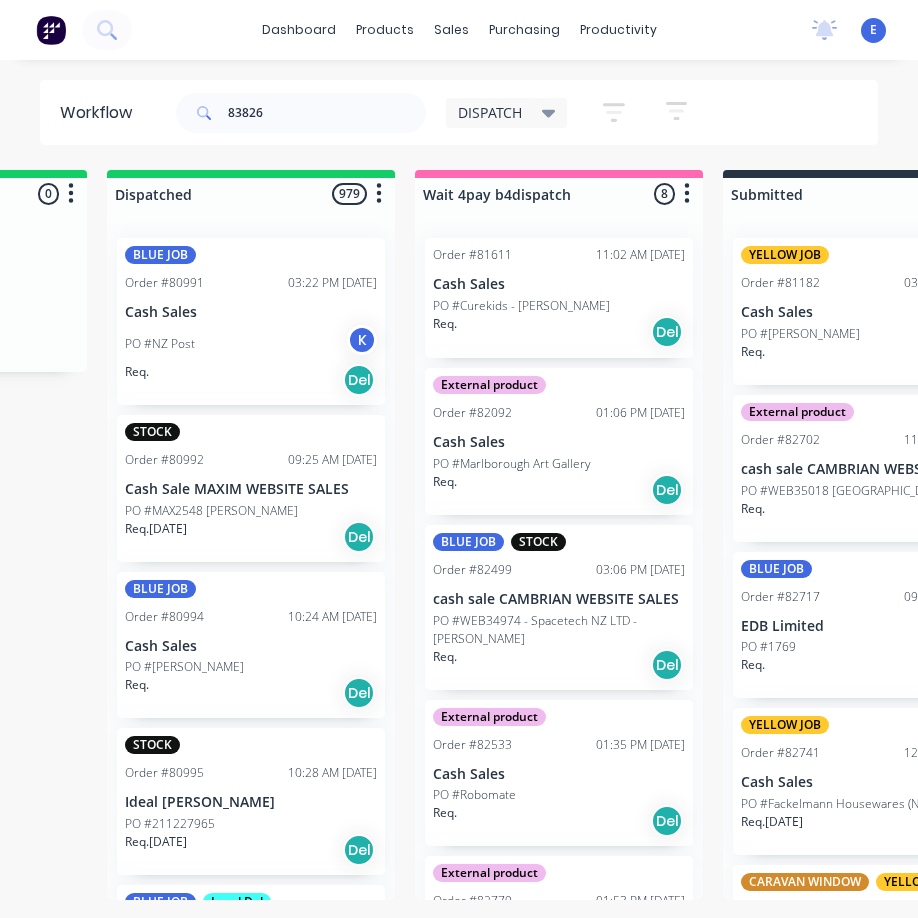 drag, startPoint x: 210, startPoint y: 112, endPoint x: 202, endPoint y: 121, distance: 12.0415945 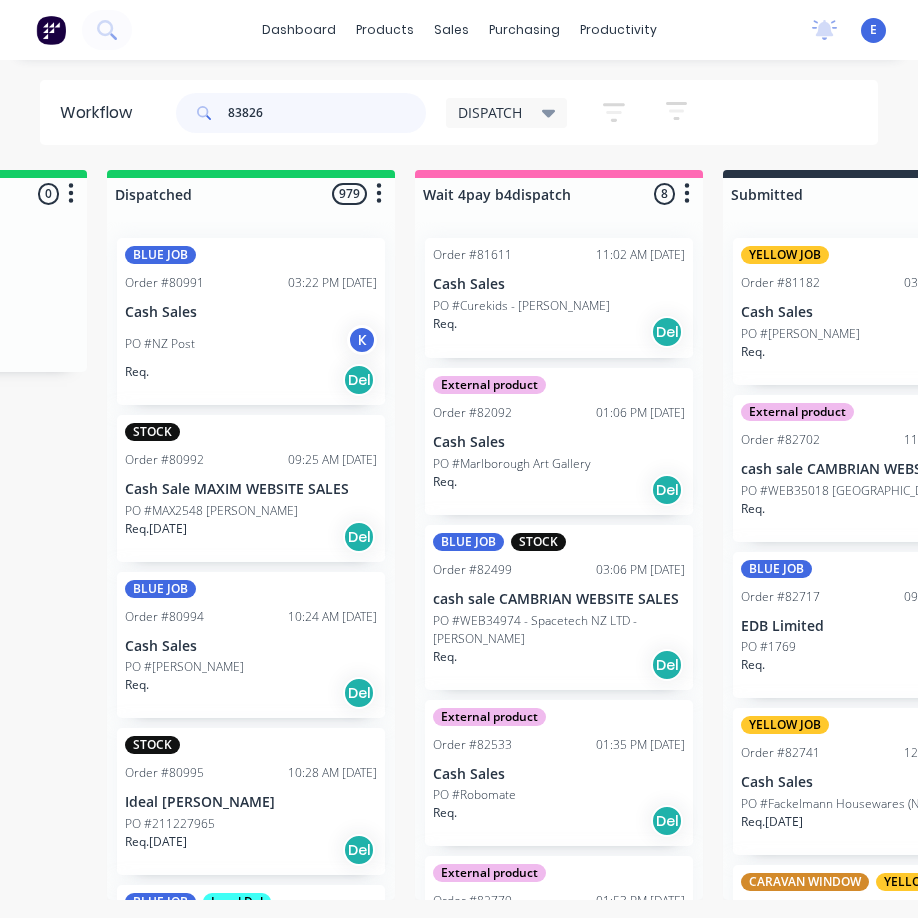 click on "83826" at bounding box center [327, 113] 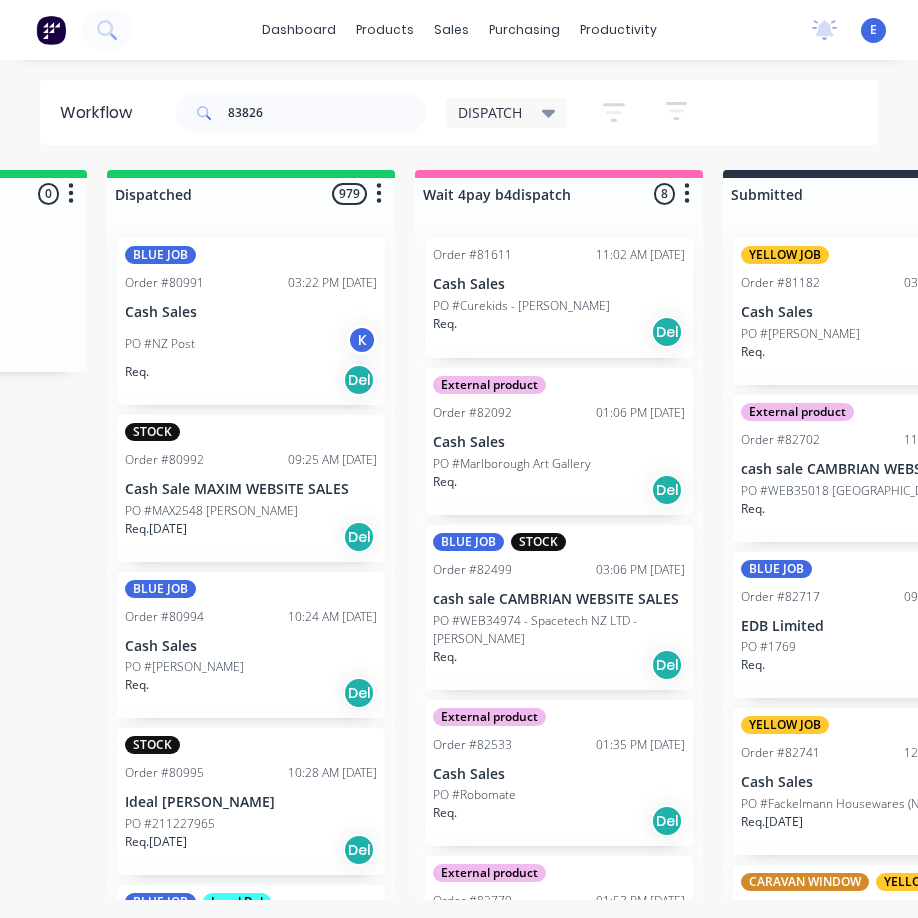 click on "83826 DISPATCH Save new view None   edit DISPATCH   (Default) edit CUT SHOP   edit FABRICATION   edit Invoicing   edit MOULDING   edit   Show/Hide statuses Show line item cards Show line item cards Hide line item cards Sort by Created date Created date Required date Order number Customer name Most recent Filter by assignee Filter by labels" at bounding box center [525, 113] 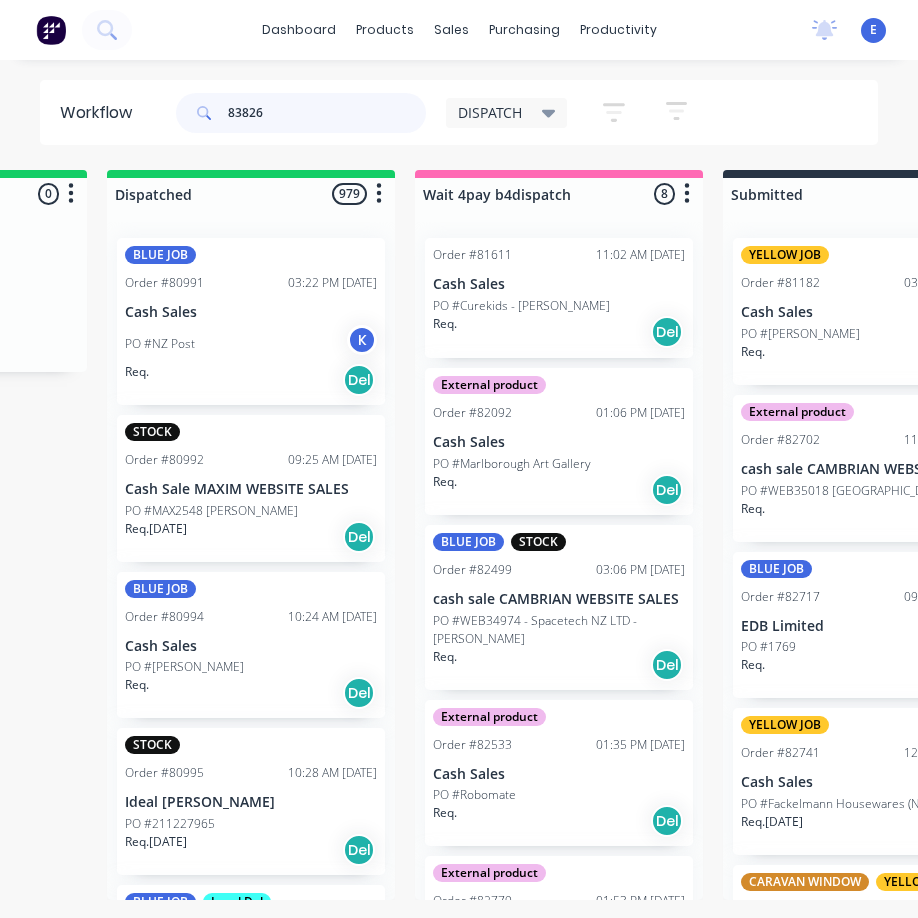 click on "83826" at bounding box center [327, 113] 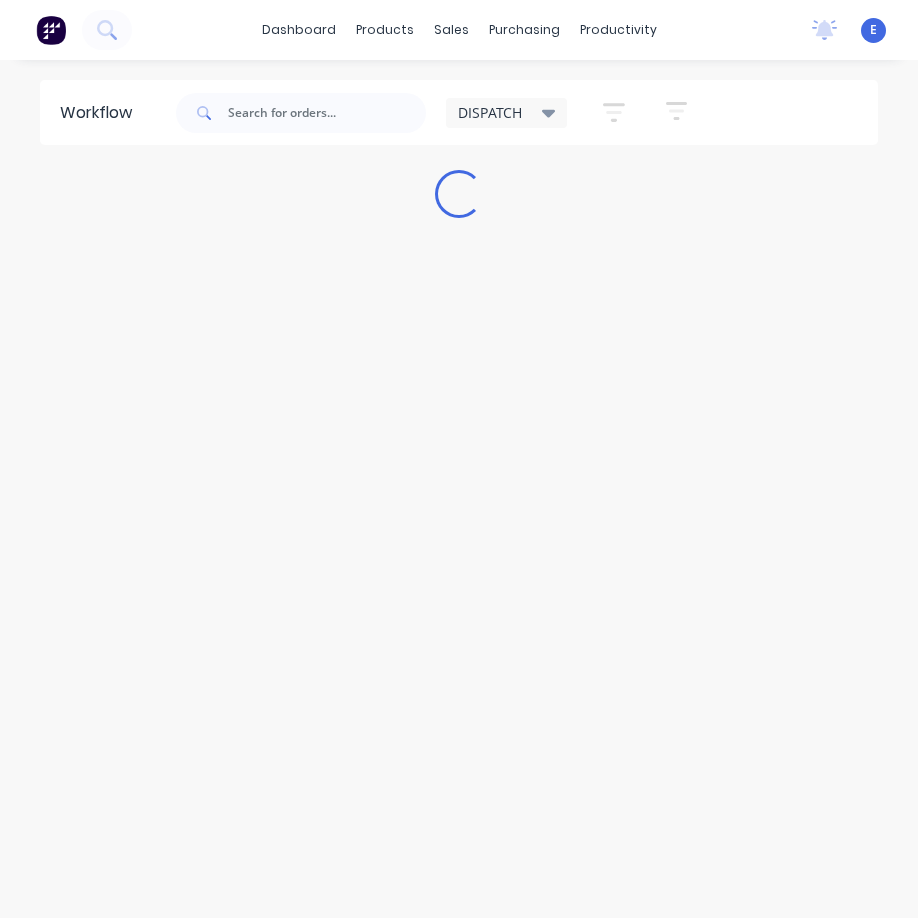 scroll, scrollTop: 0, scrollLeft: 0, axis: both 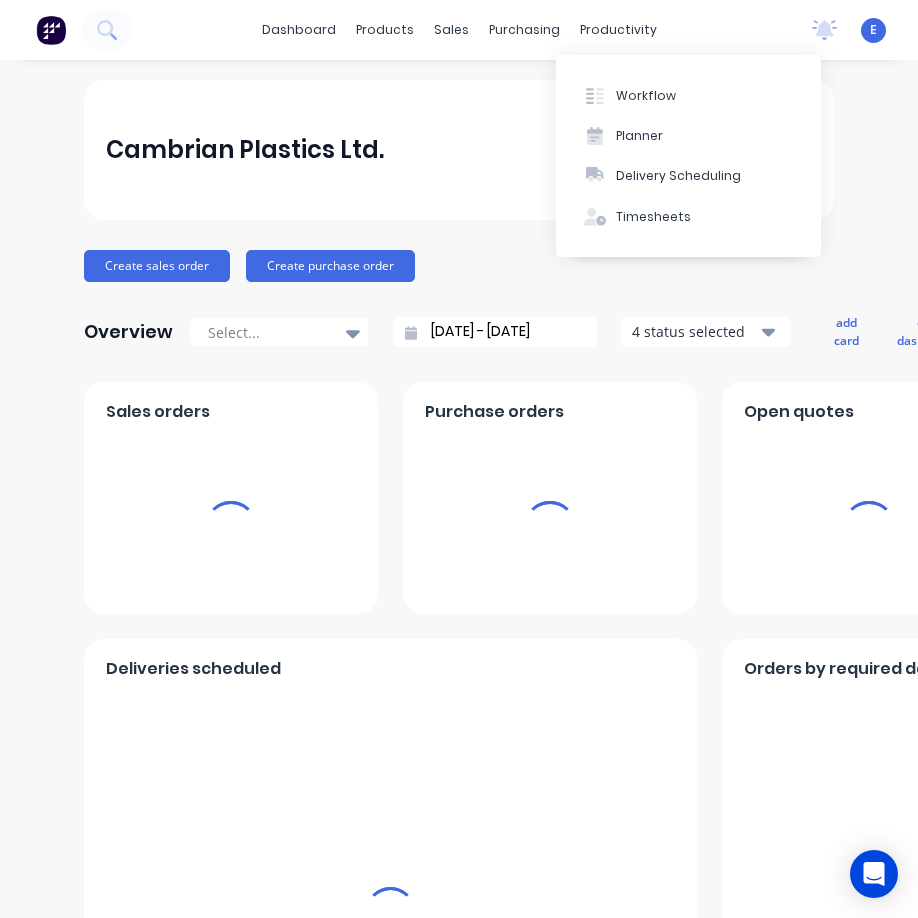 click on "Workflow" at bounding box center (646, 96) 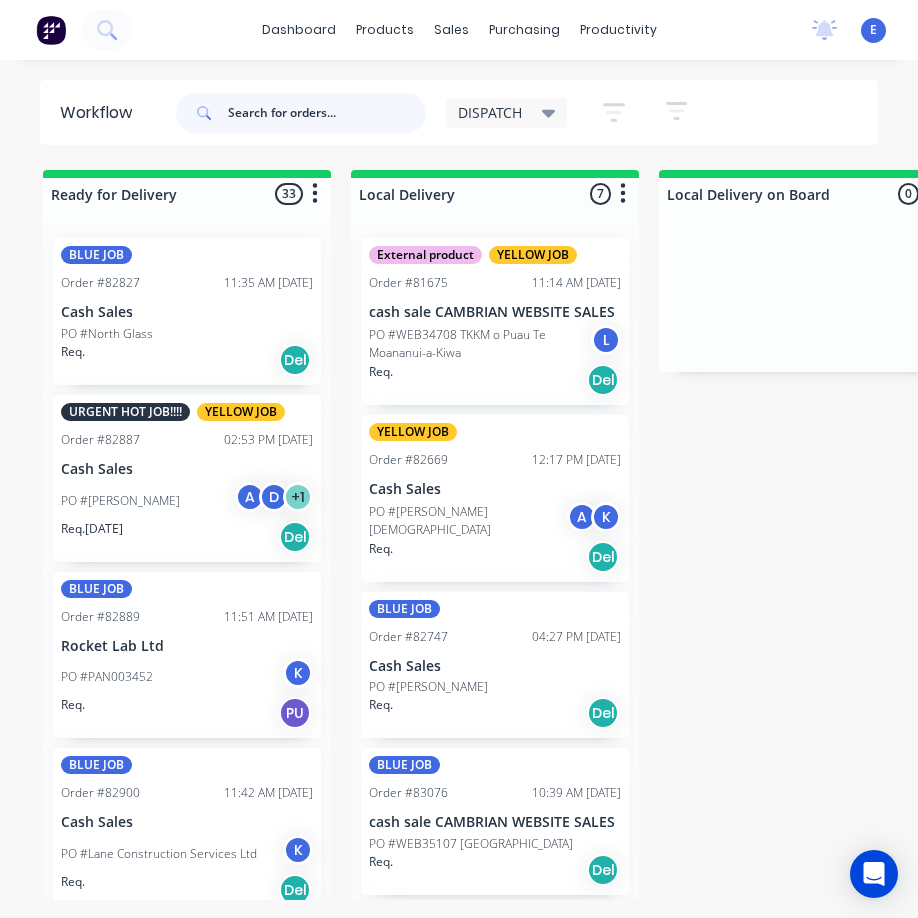 click at bounding box center (327, 113) 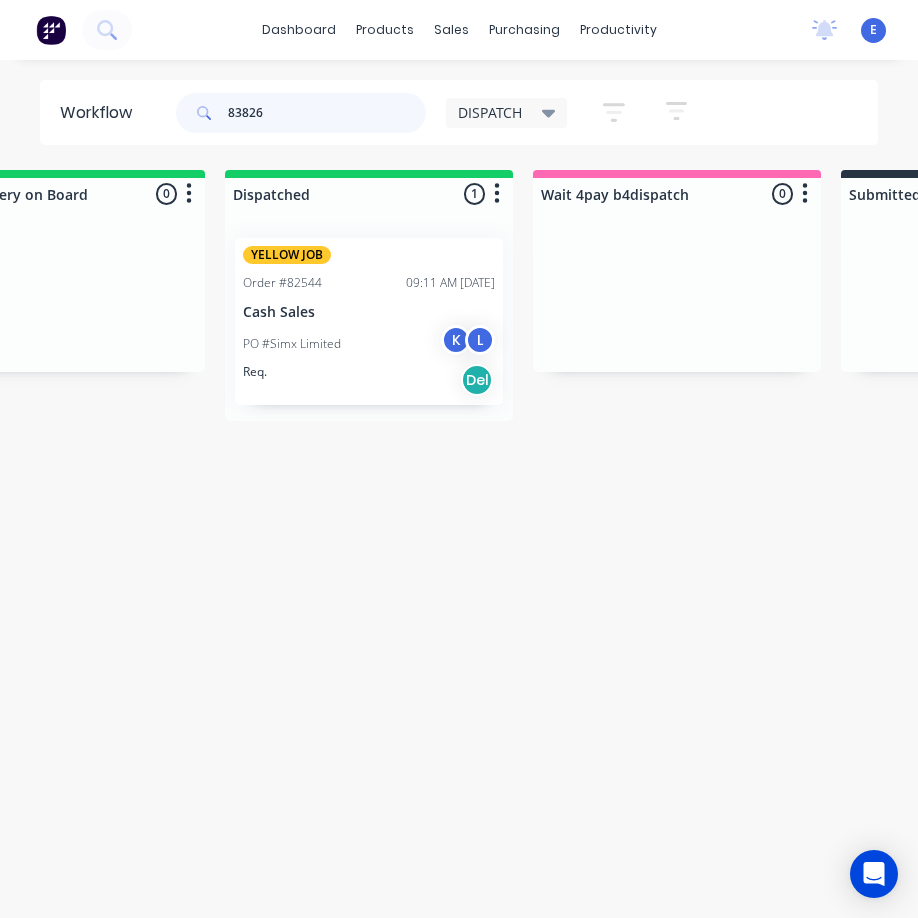 scroll, scrollTop: 0, scrollLeft: 715, axis: horizontal 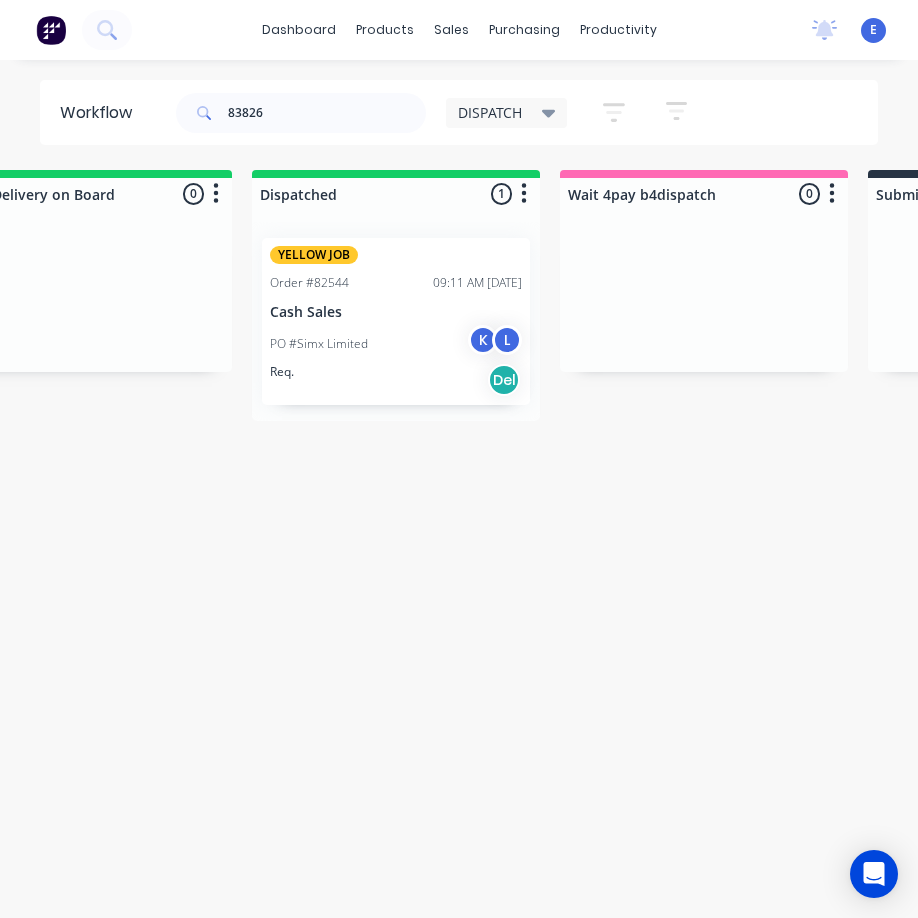 drag, startPoint x: 431, startPoint y: 232, endPoint x: 481, endPoint y: 263, distance: 58.830265 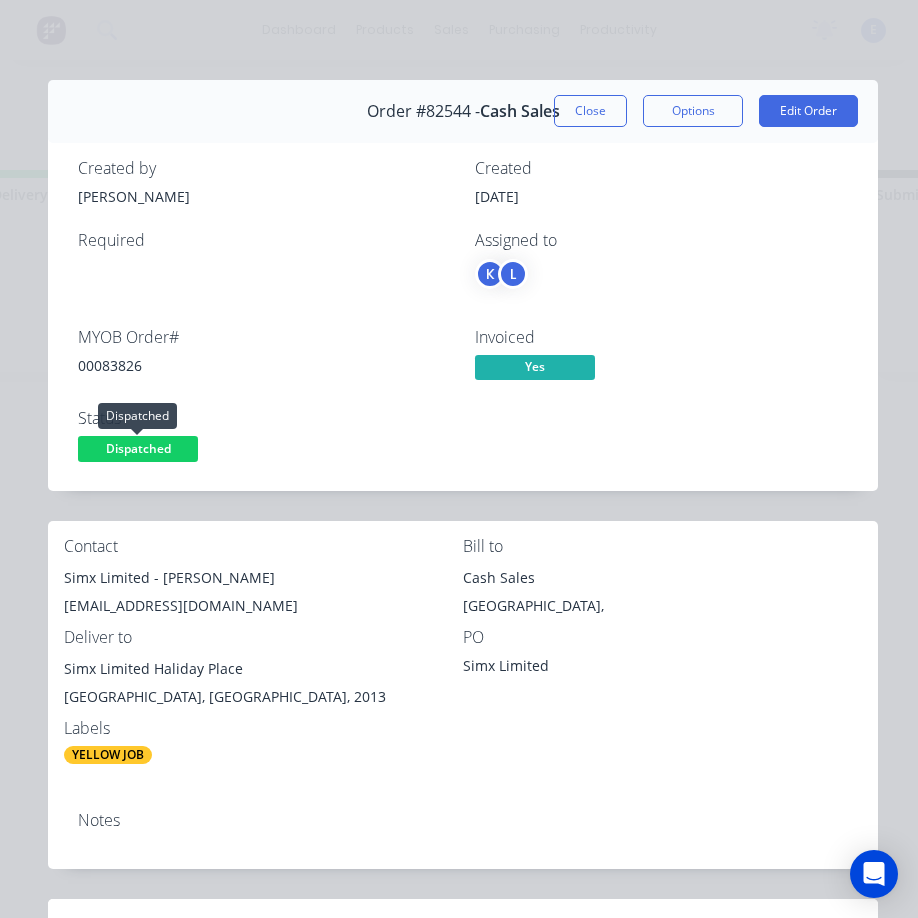 click on "Dispatched" at bounding box center (138, 448) 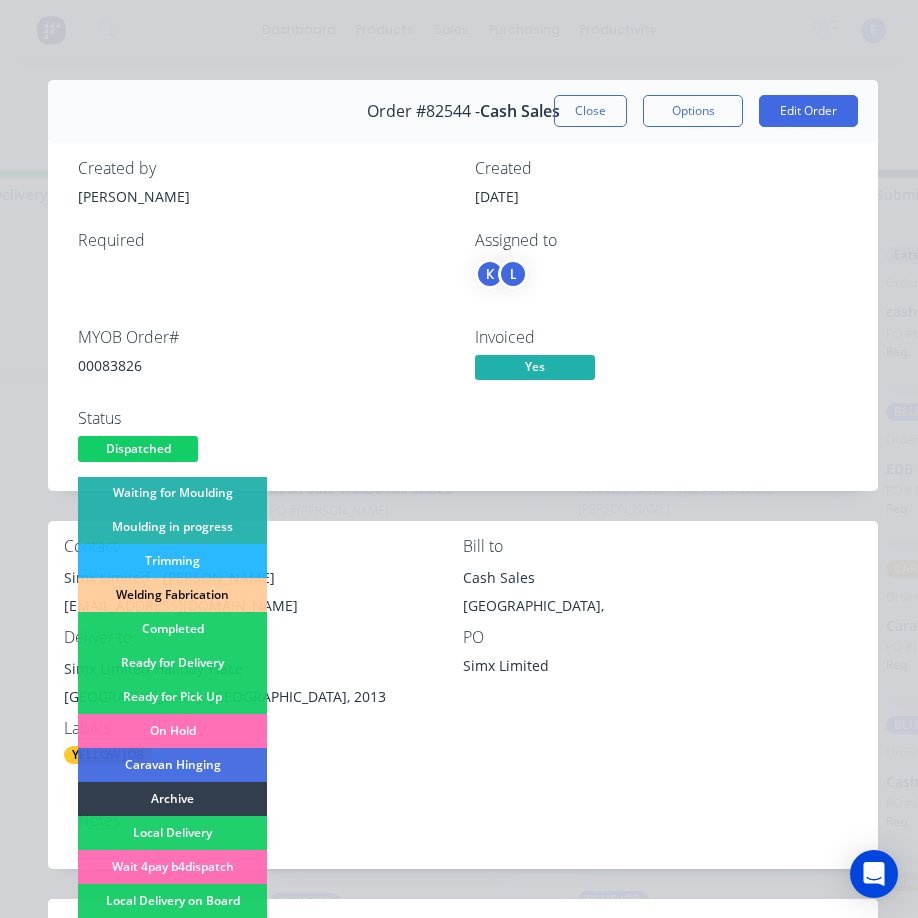 scroll, scrollTop: 352, scrollLeft: 0, axis: vertical 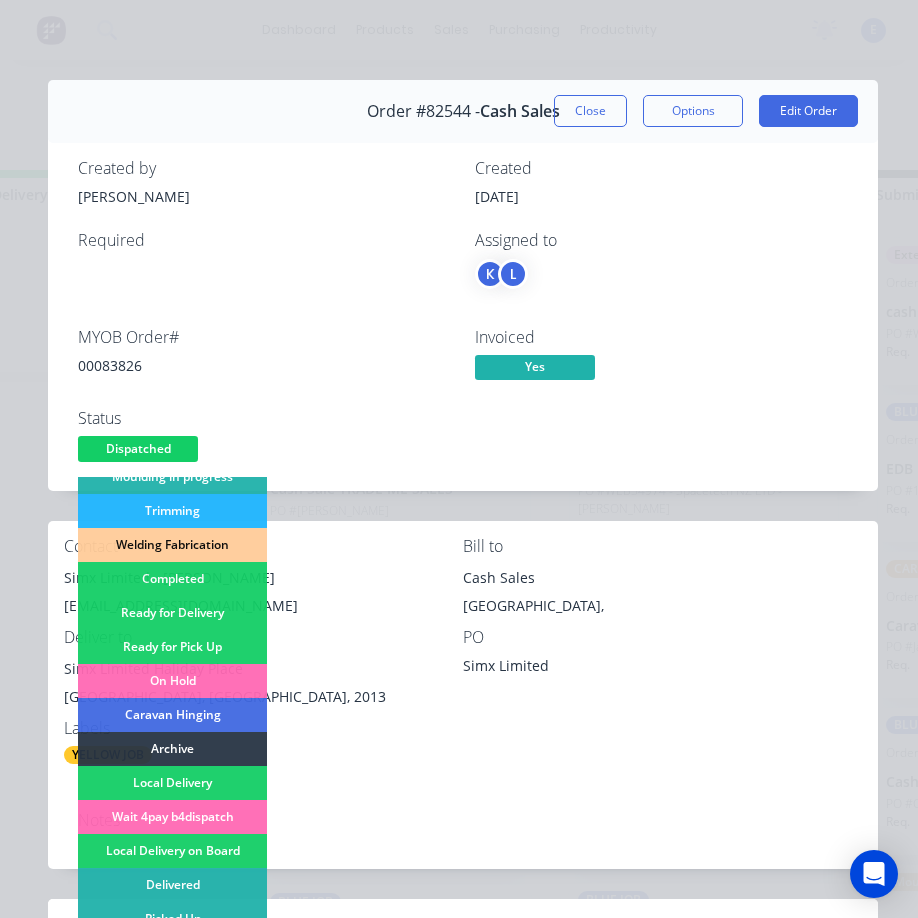 click on "Local Delivery" at bounding box center (172, 783) 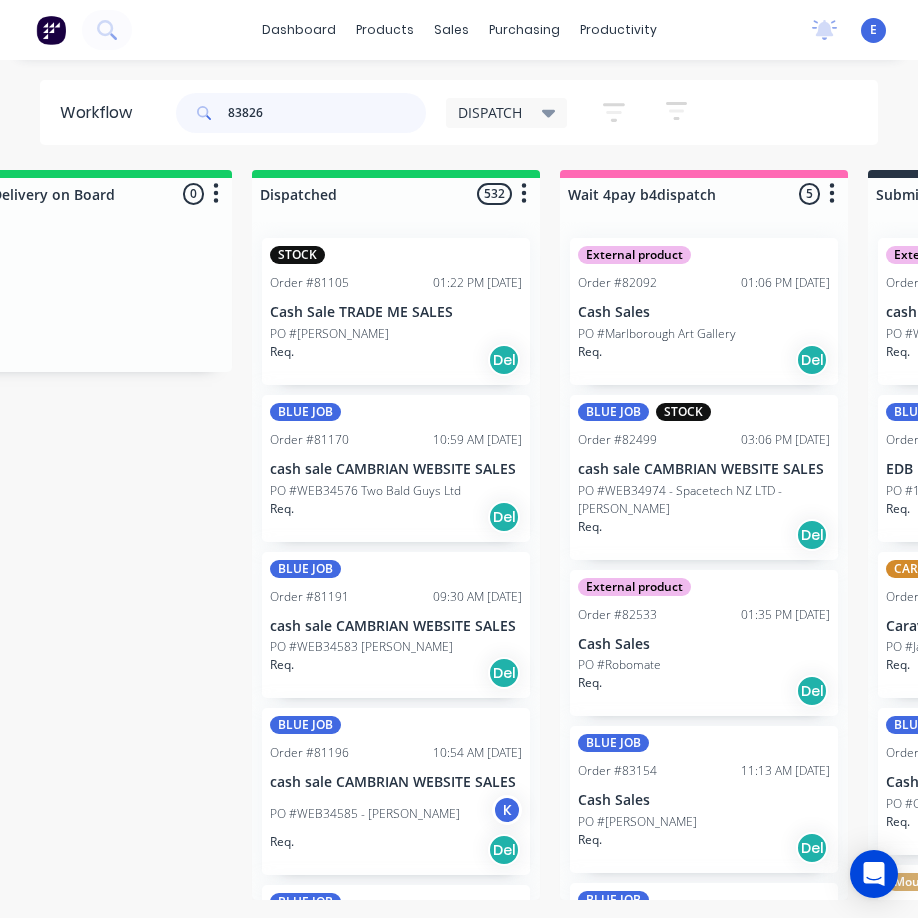click on "83826" at bounding box center [327, 113] 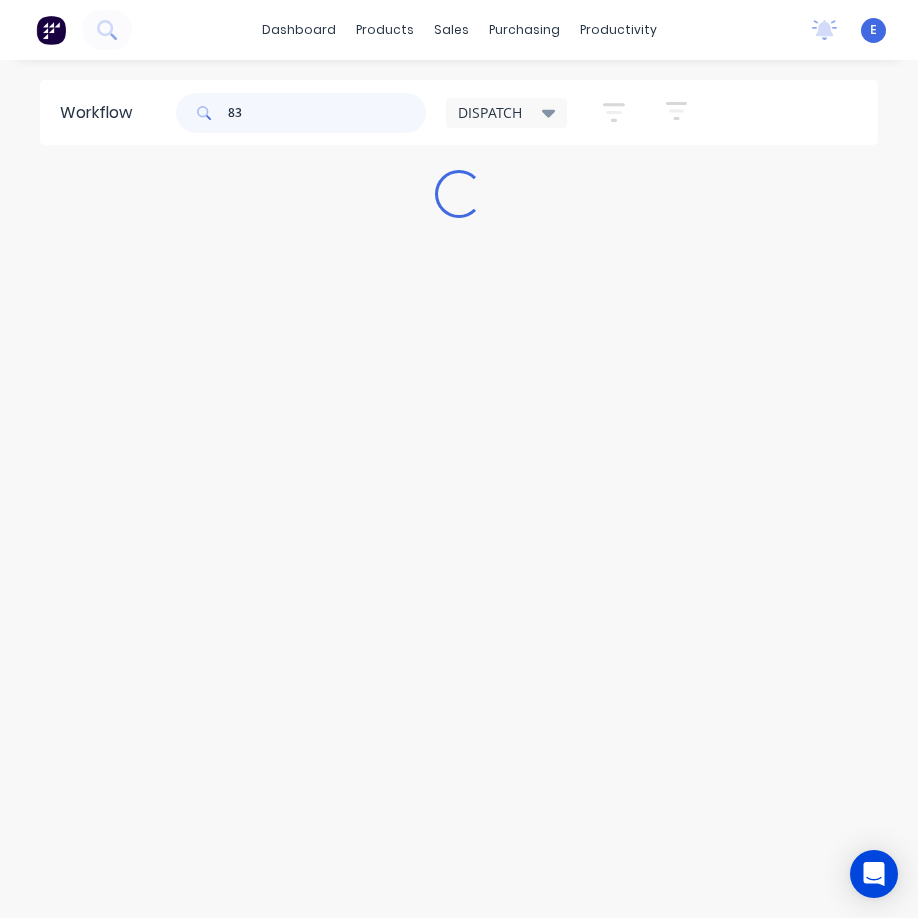 scroll, scrollTop: 0, scrollLeft: 0, axis: both 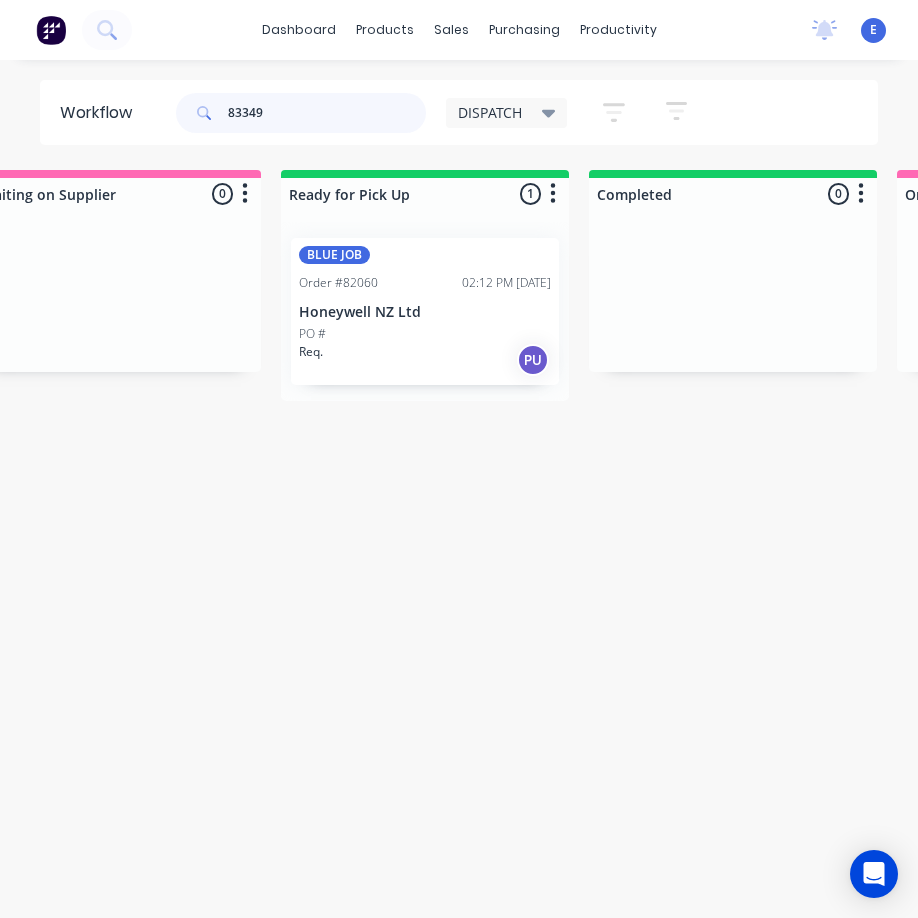type on "83349" 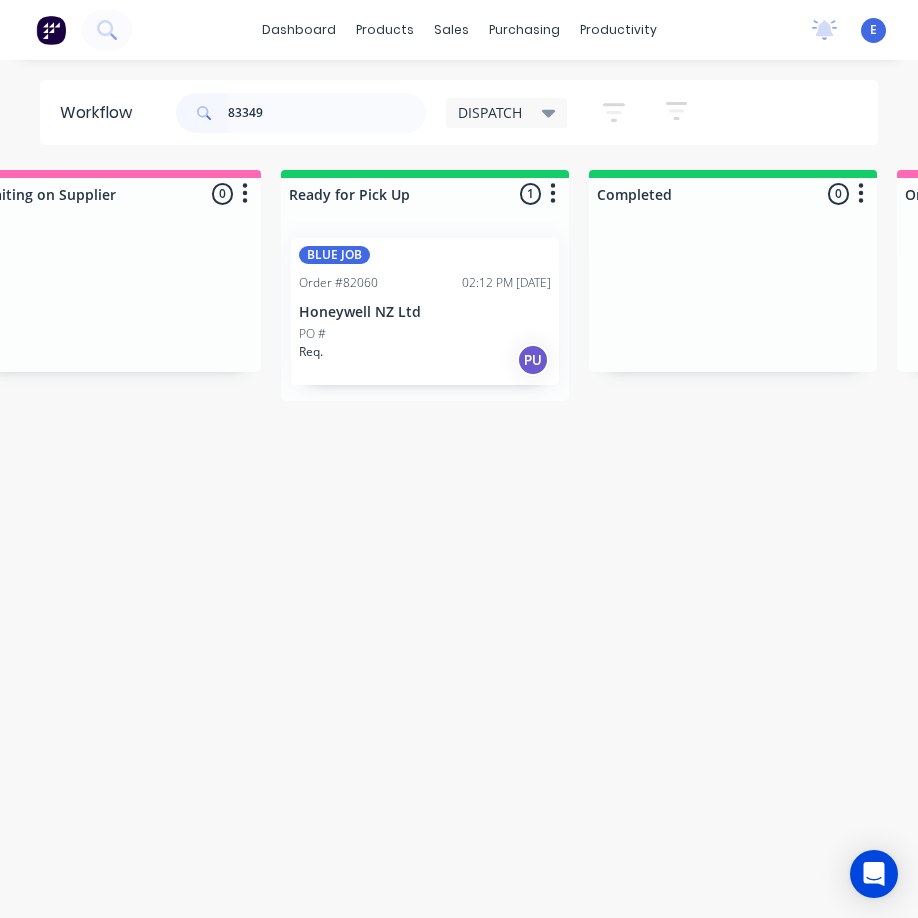 click on "Order #82060 02:12 PM [DATE]" at bounding box center [425, 283] 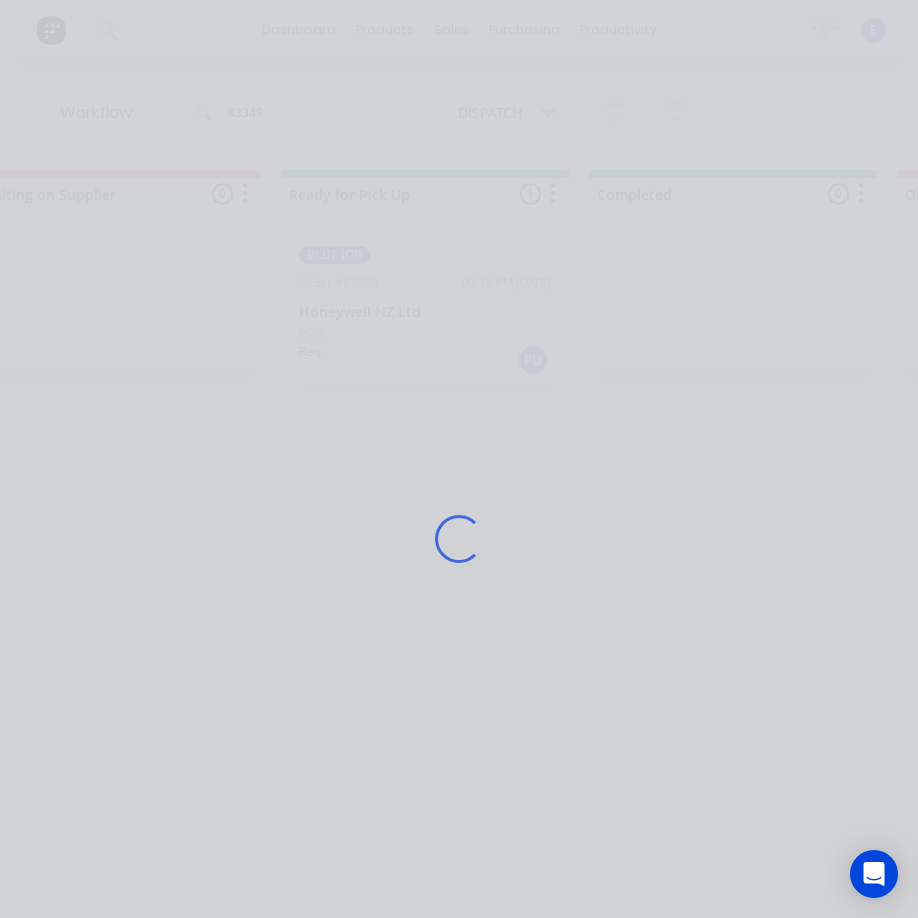 click on "Loading..." at bounding box center (459, 539) 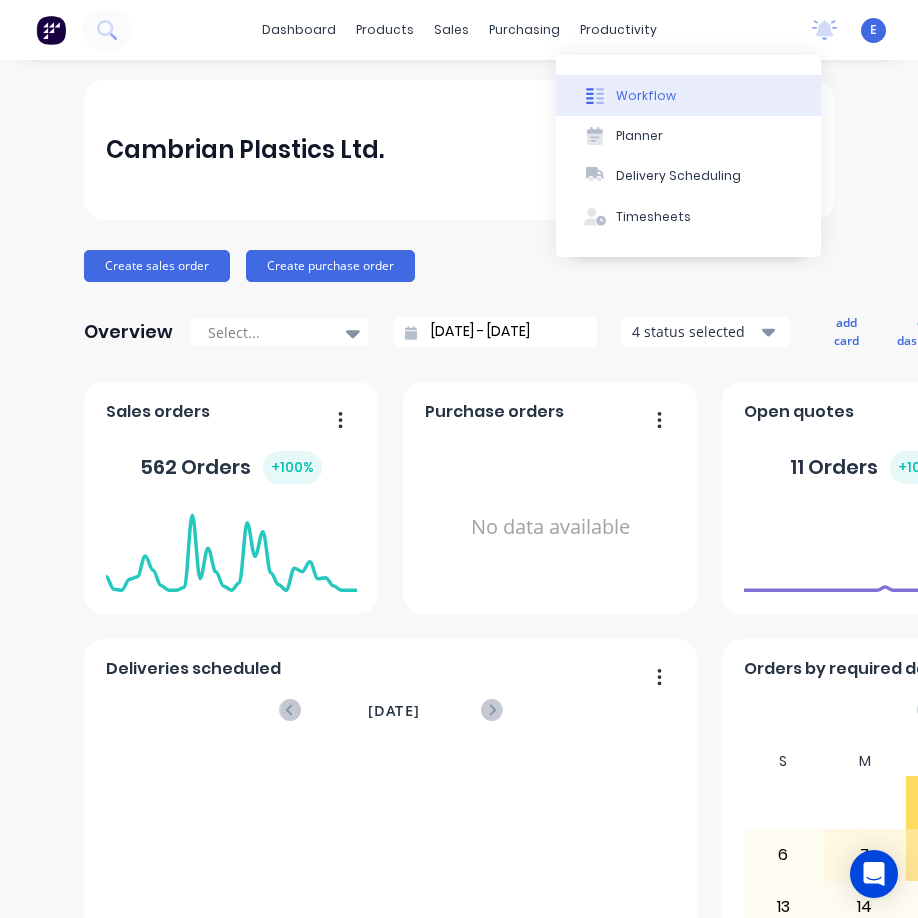 click on "Workflow" at bounding box center (646, 96) 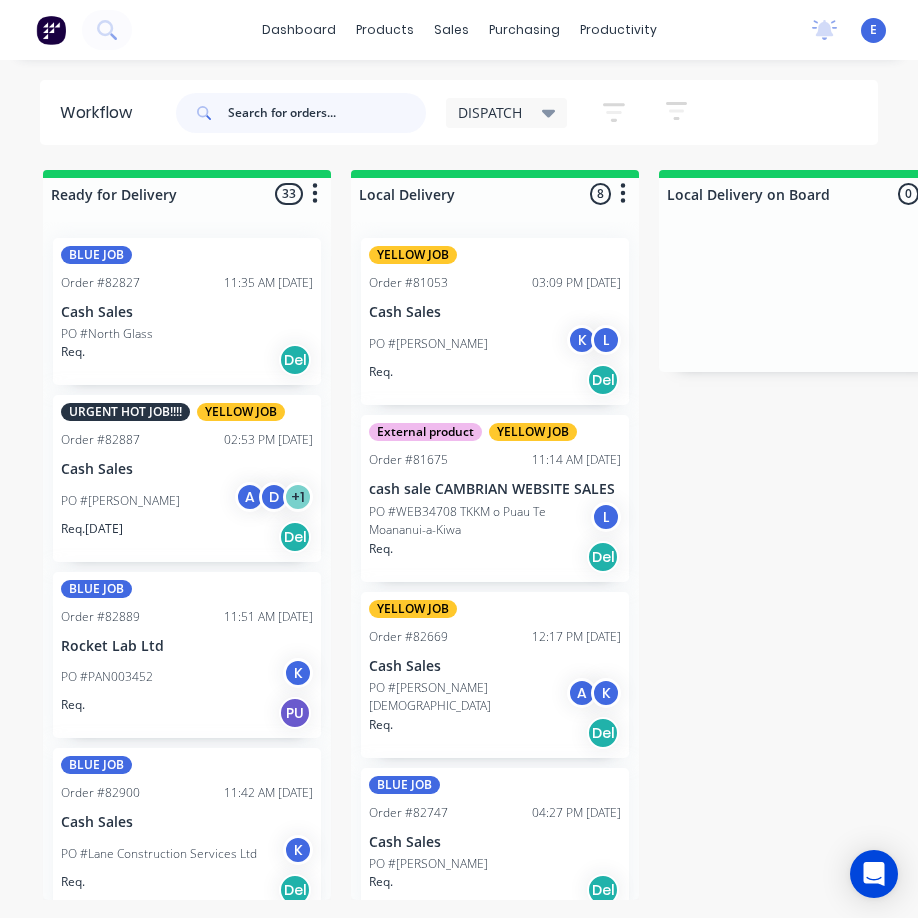 click at bounding box center [327, 113] 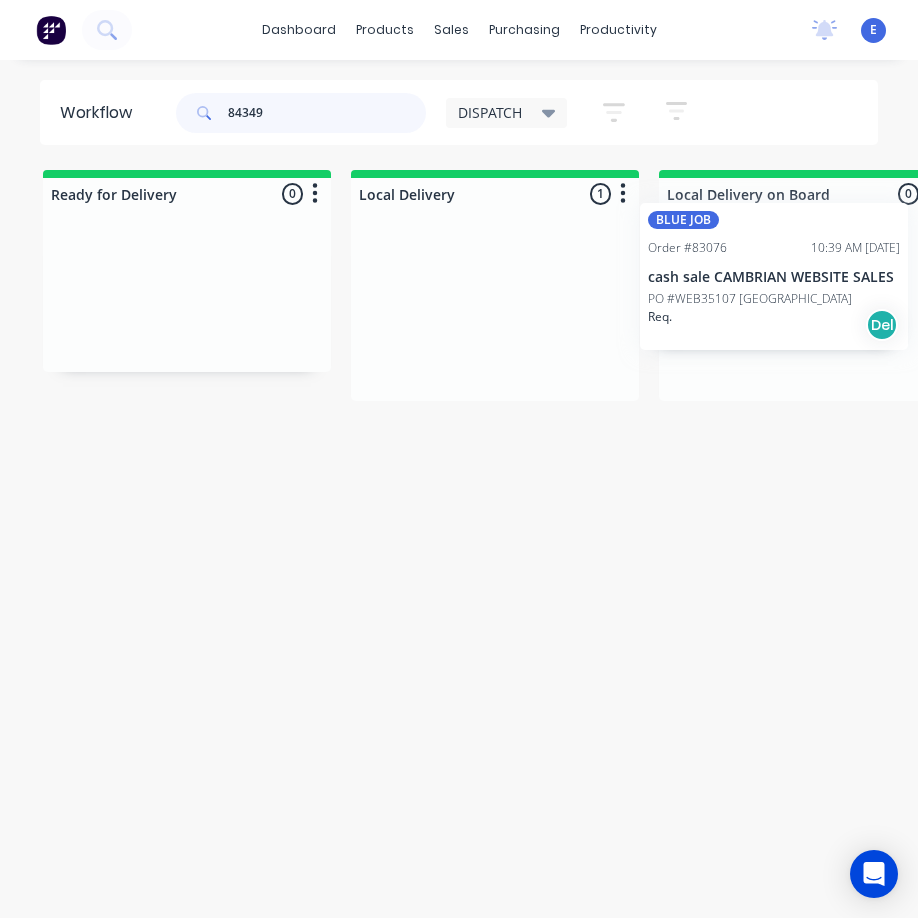drag, startPoint x: 457, startPoint y: 301, endPoint x: 741, endPoint y: 267, distance: 286.02798 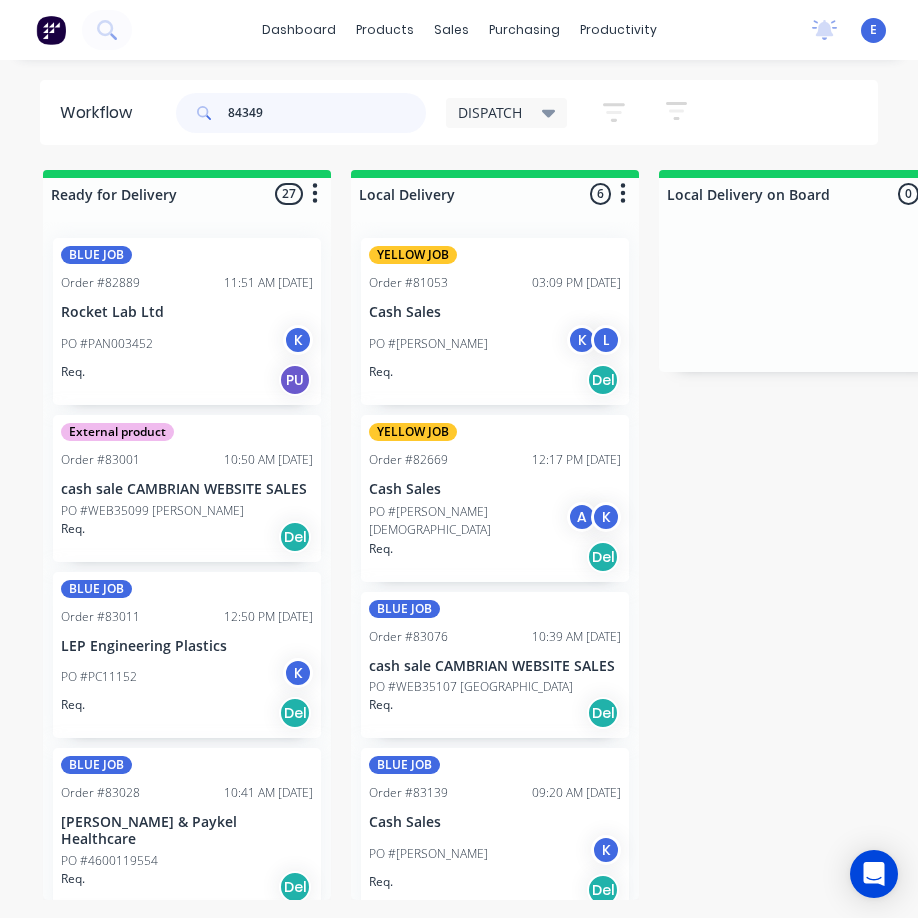 click on "84349" at bounding box center [327, 113] 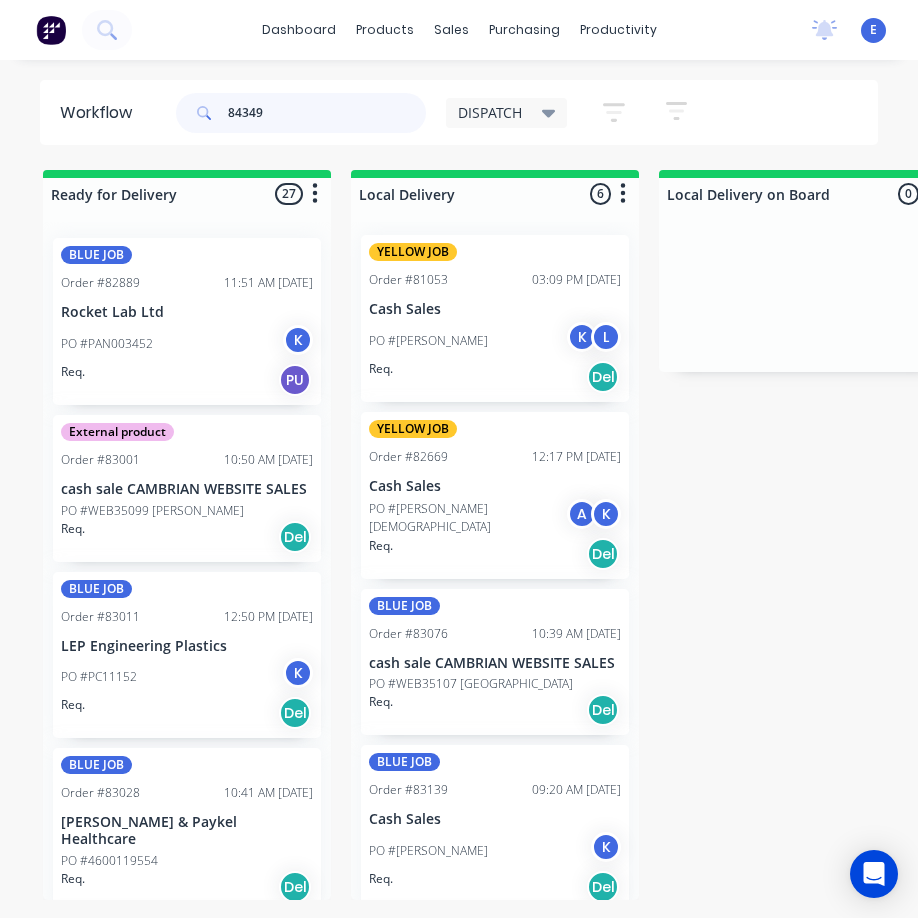 scroll, scrollTop: 0, scrollLeft: 0, axis: both 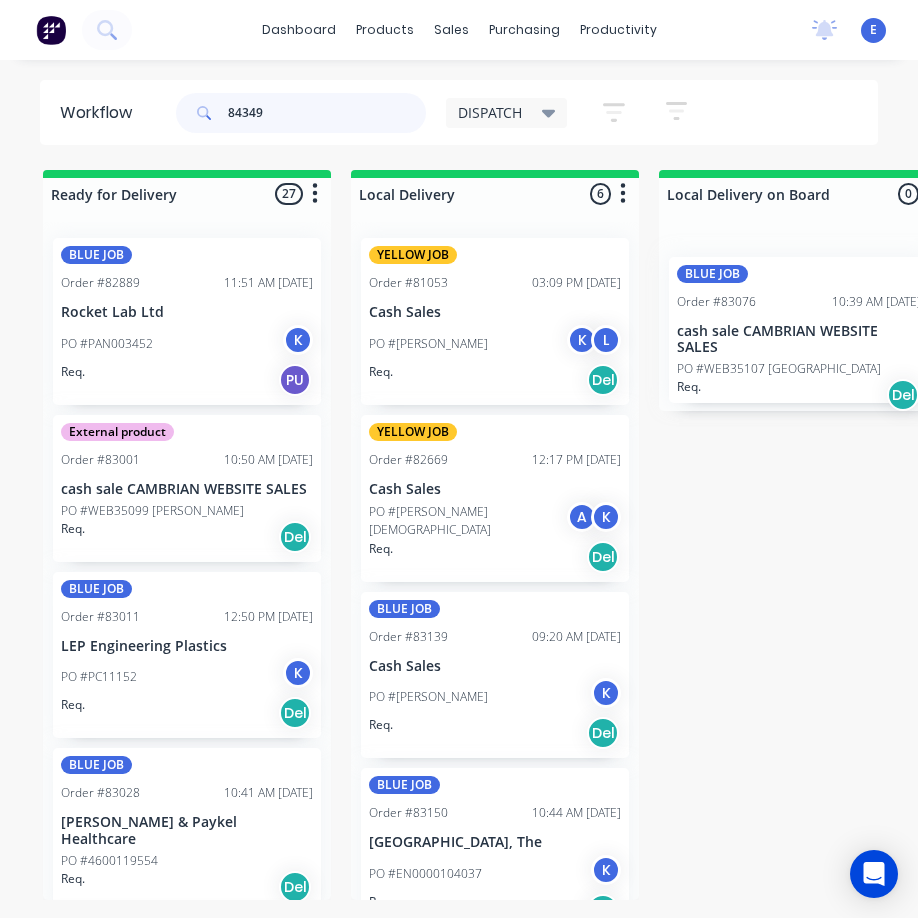 drag, startPoint x: 428, startPoint y: 653, endPoint x: 746, endPoint y: 354, distance: 436.4917 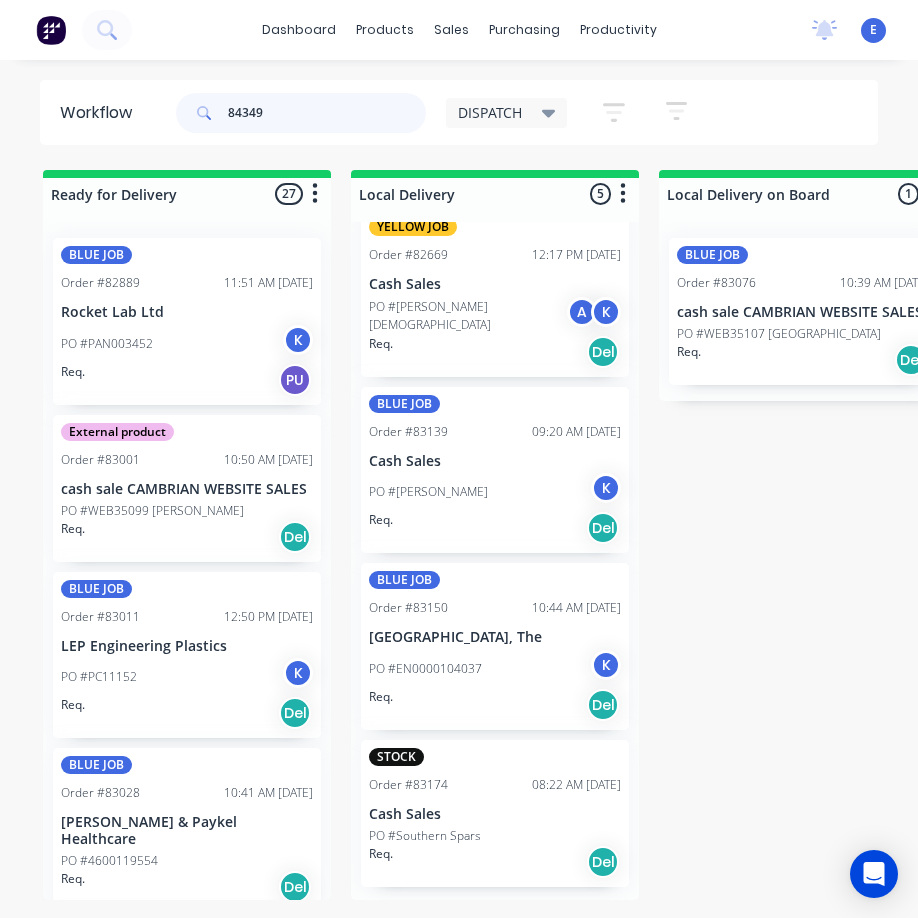 scroll, scrollTop: 208, scrollLeft: 0, axis: vertical 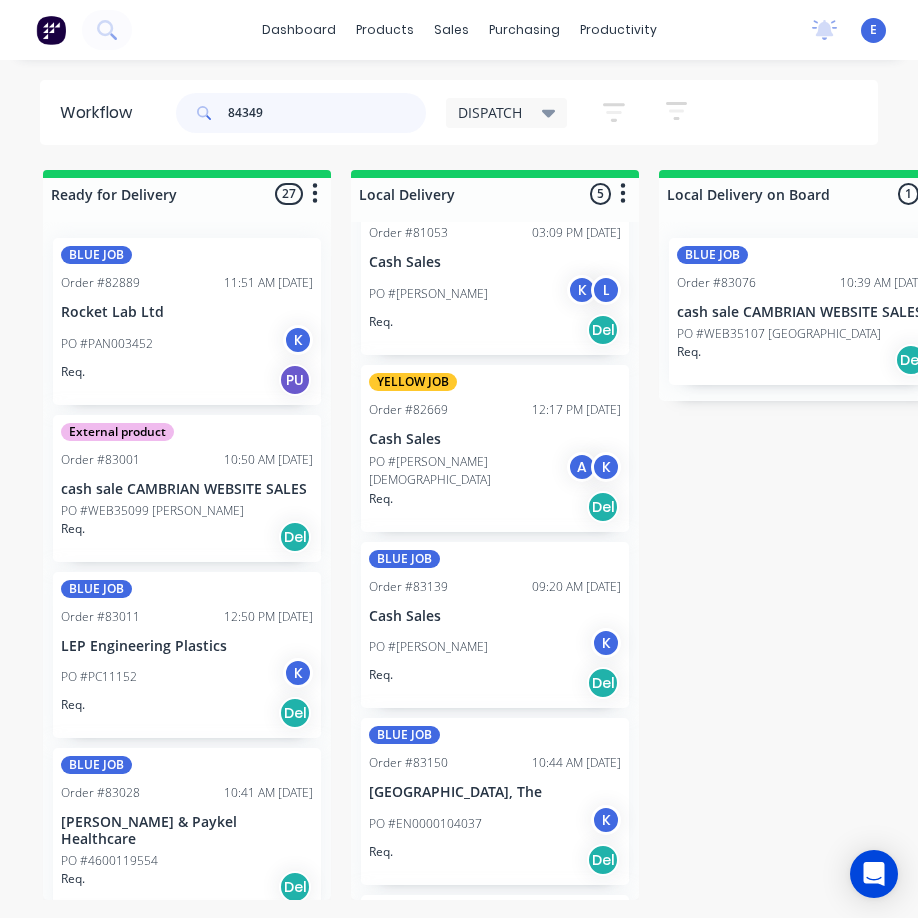 click on "84349" at bounding box center (327, 113) 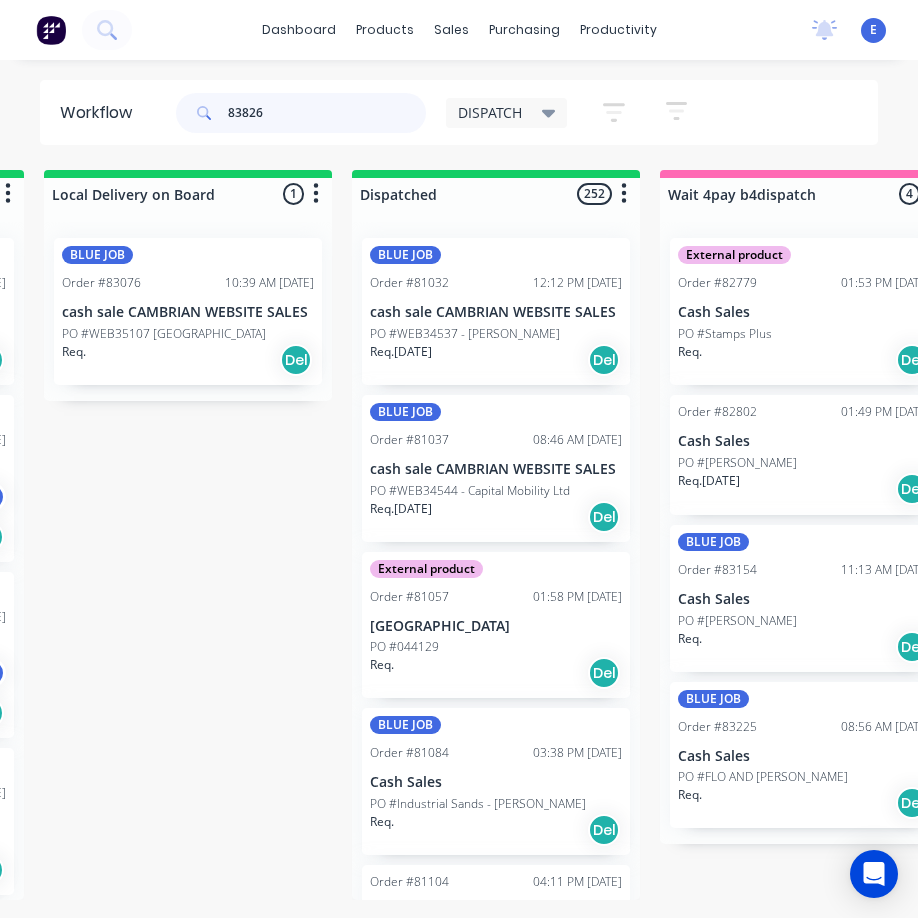 scroll, scrollTop: 0, scrollLeft: 0, axis: both 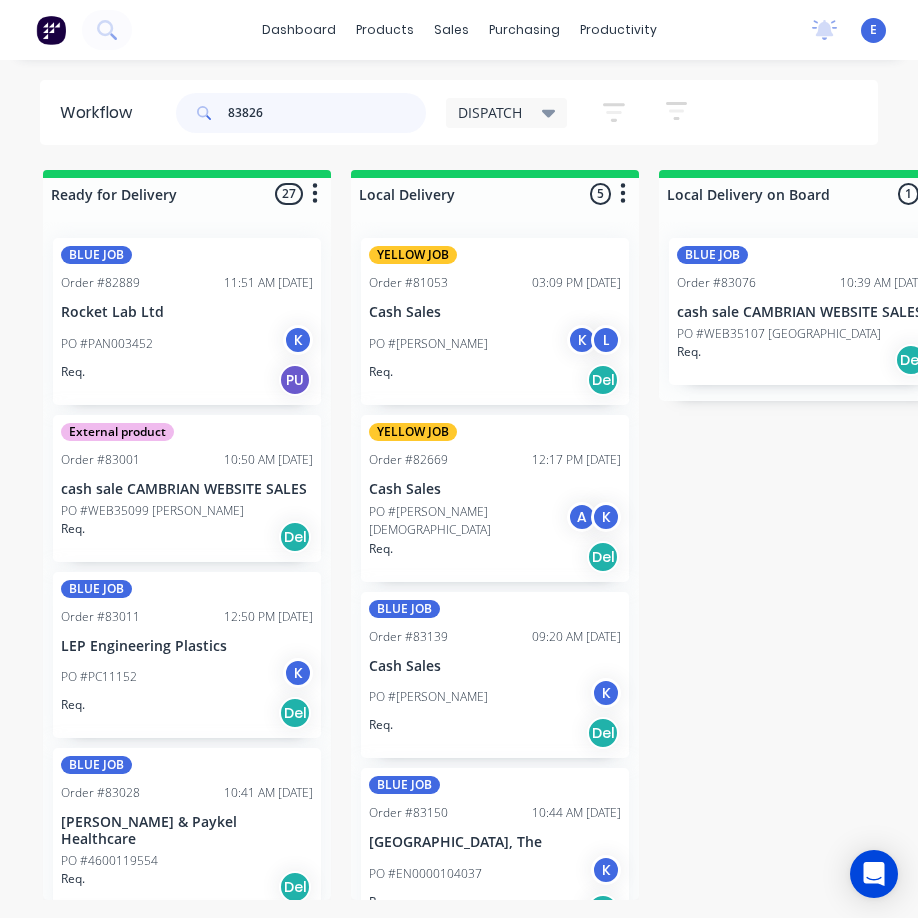 click on "83826" at bounding box center (327, 113) 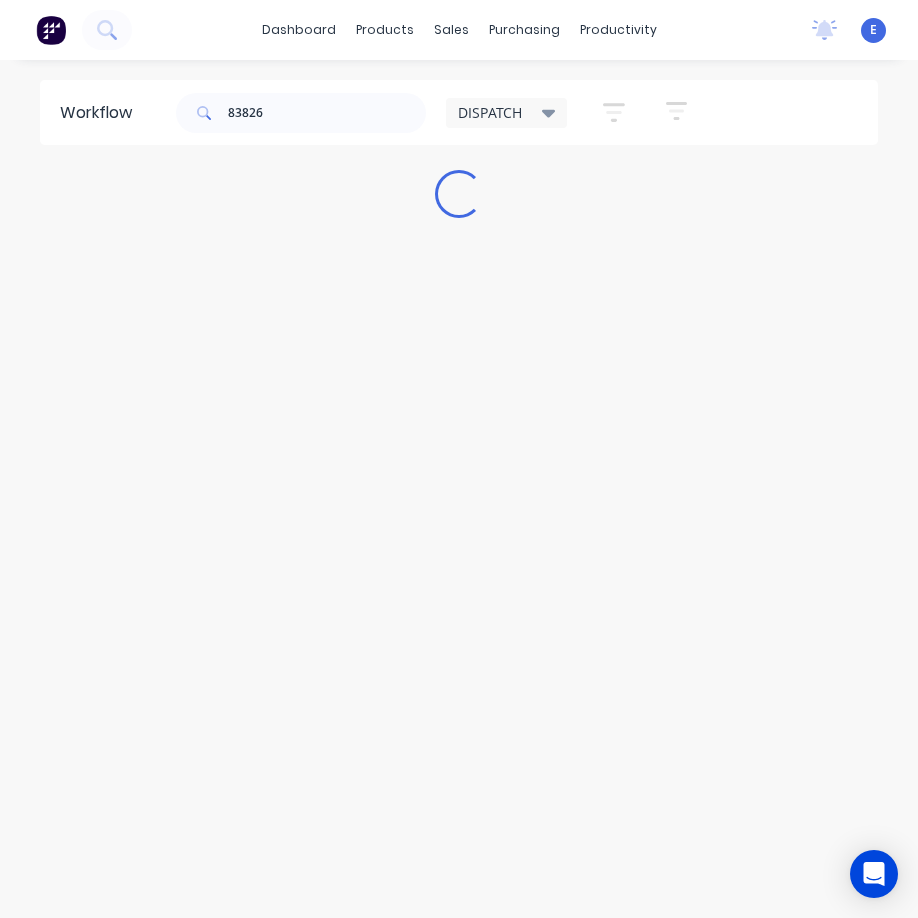 click on "Workflow 83826 DISPATCH Save new view None   edit DISPATCH   (Default) edit CUT SHOP   edit FABRICATION   edit Invoicing   edit MOULDING   edit   Show/Hide statuses Show line item cards Show line item cards Hide line item cards Sort by Created date Created date Required date Order number Customer name Most recent Filter by assignee Filter by labels Loading..." at bounding box center (459, 499) 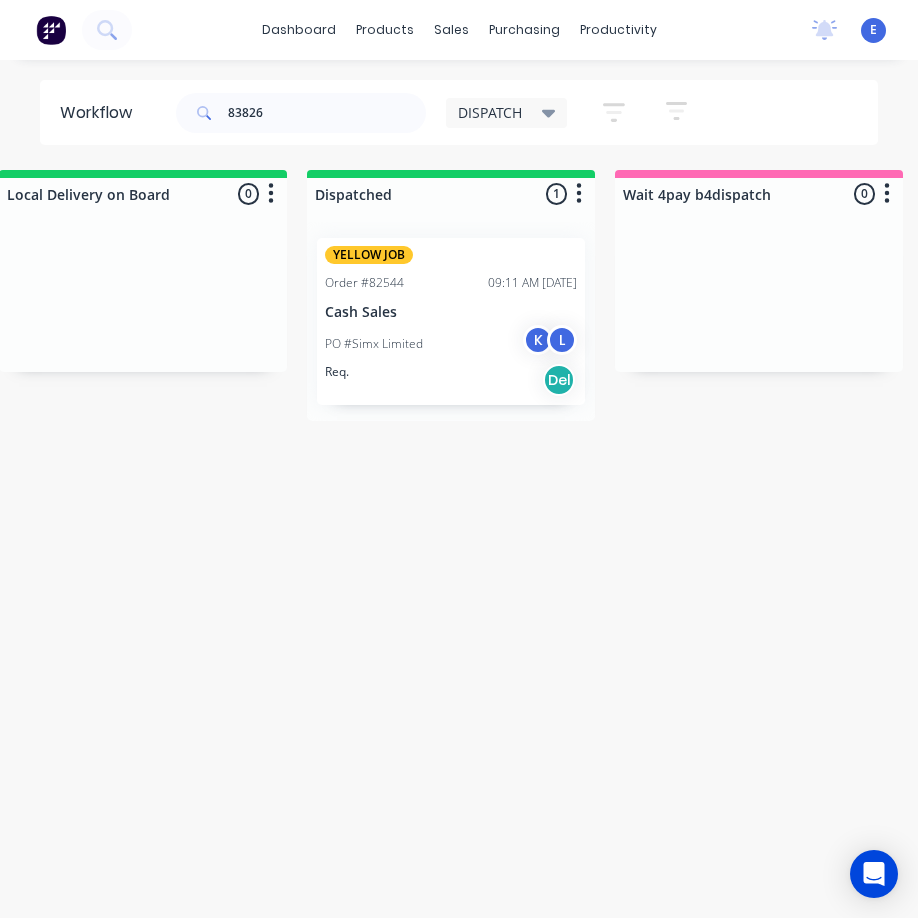 scroll, scrollTop: 0, scrollLeft: 670, axis: horizontal 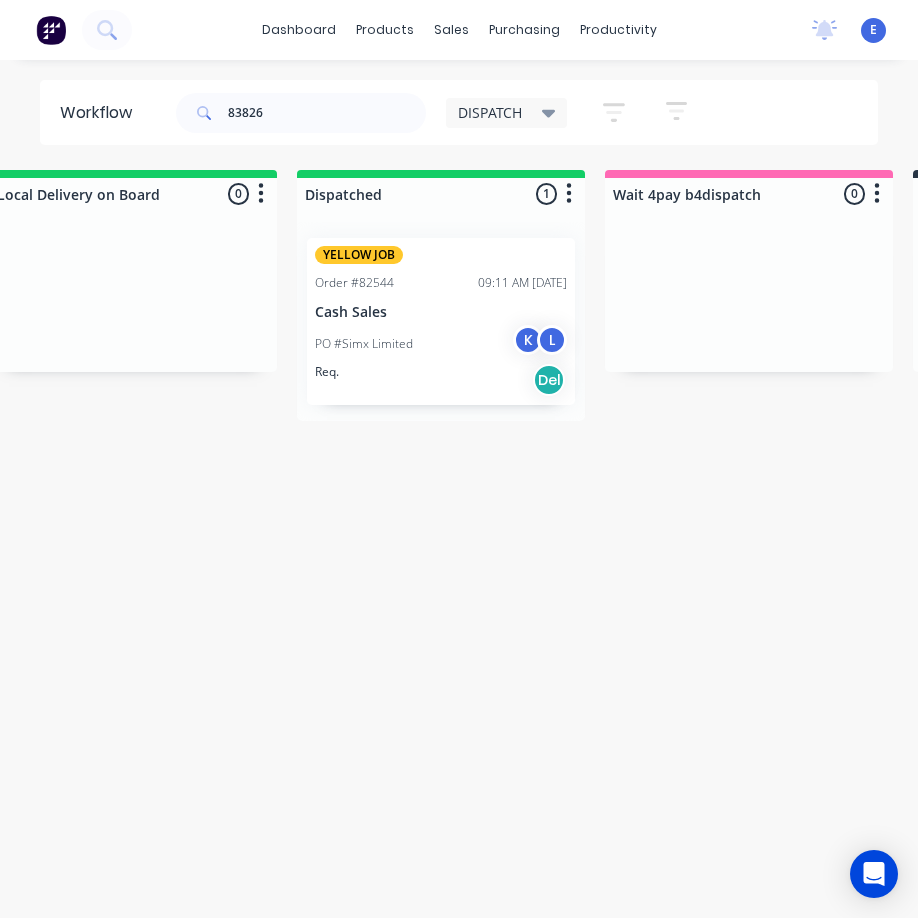 click on "Req. Del" at bounding box center (441, 380) 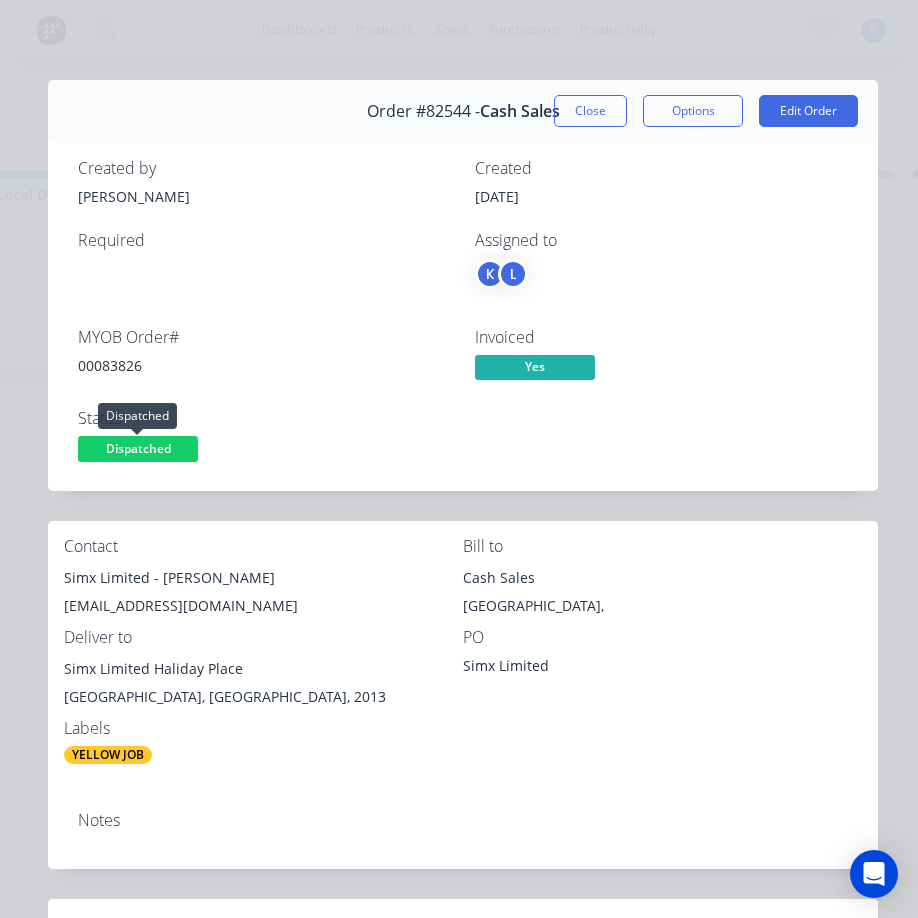 click on "Dispatched" at bounding box center [138, 448] 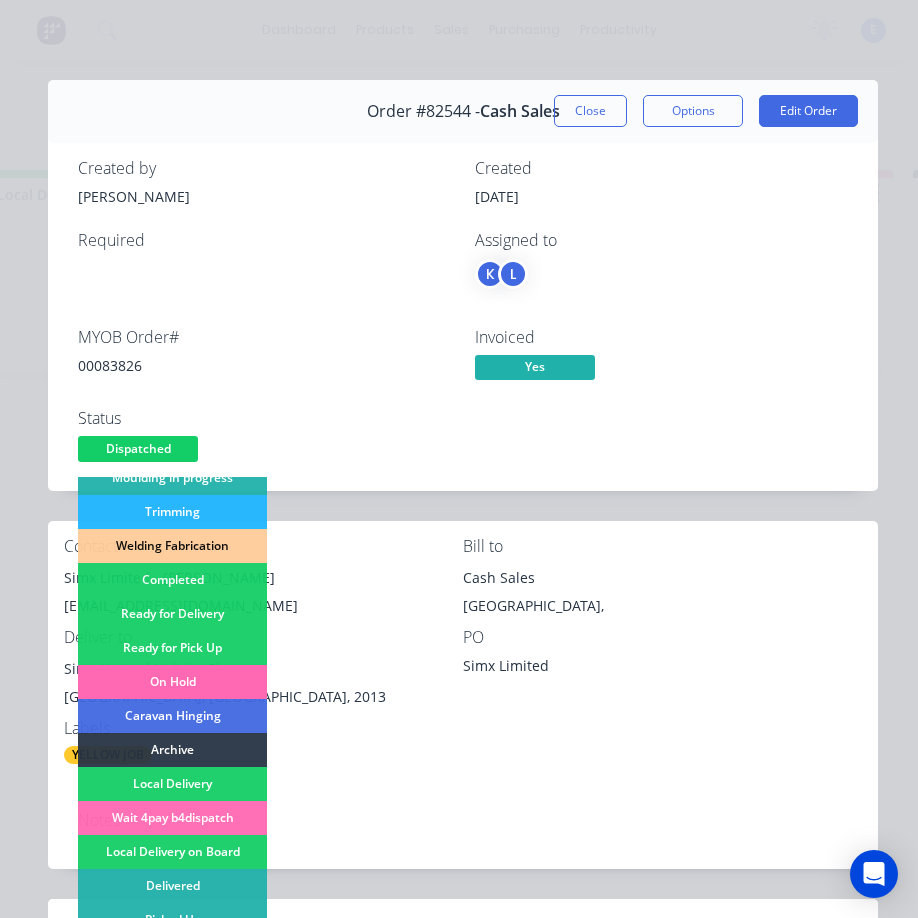 scroll, scrollTop: 425, scrollLeft: 0, axis: vertical 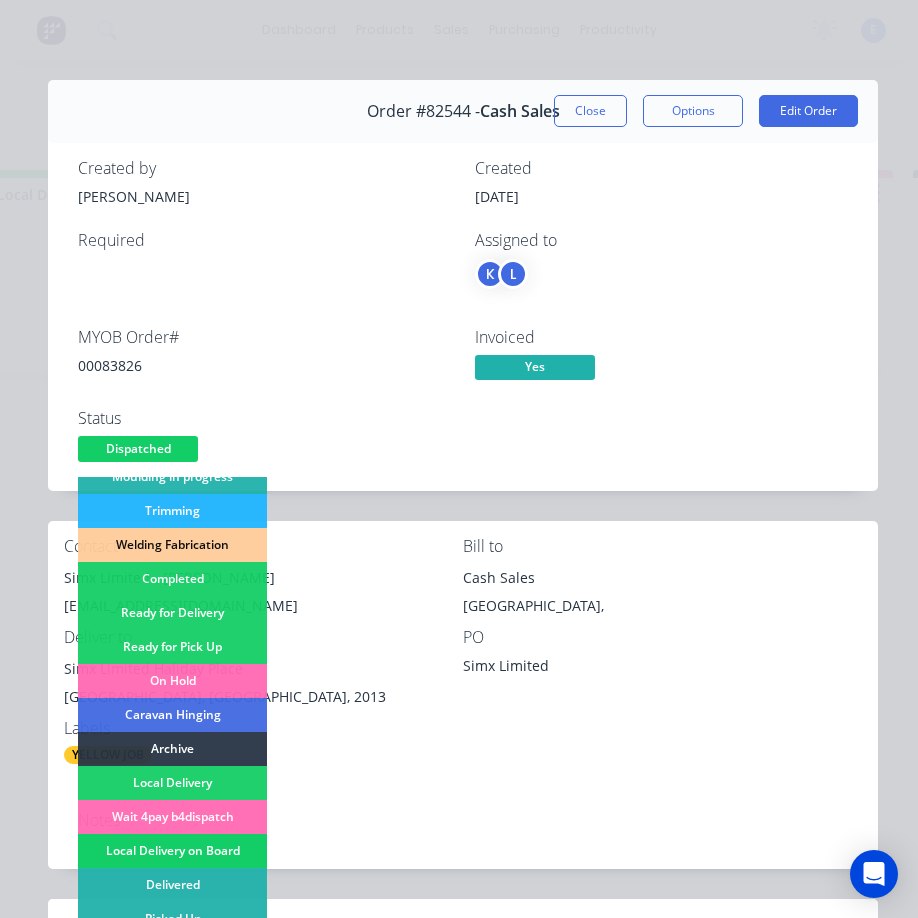 click on "Local Delivery on Board" at bounding box center (172, 851) 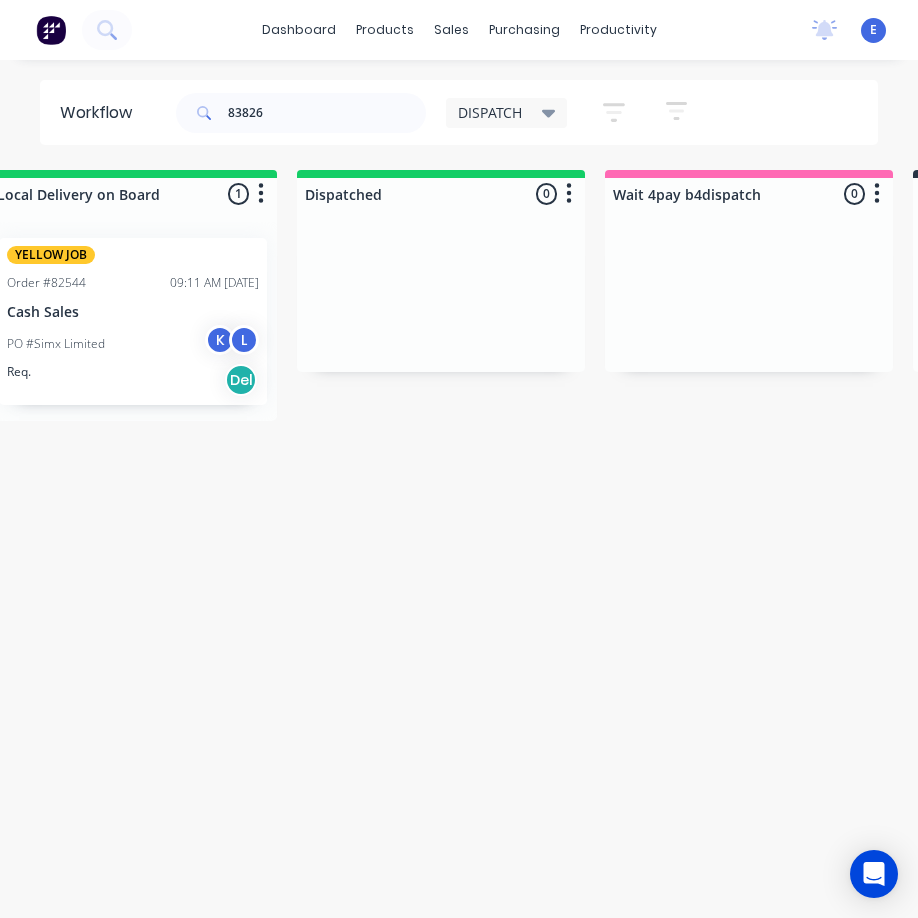 scroll, scrollTop: 0, scrollLeft: 0, axis: both 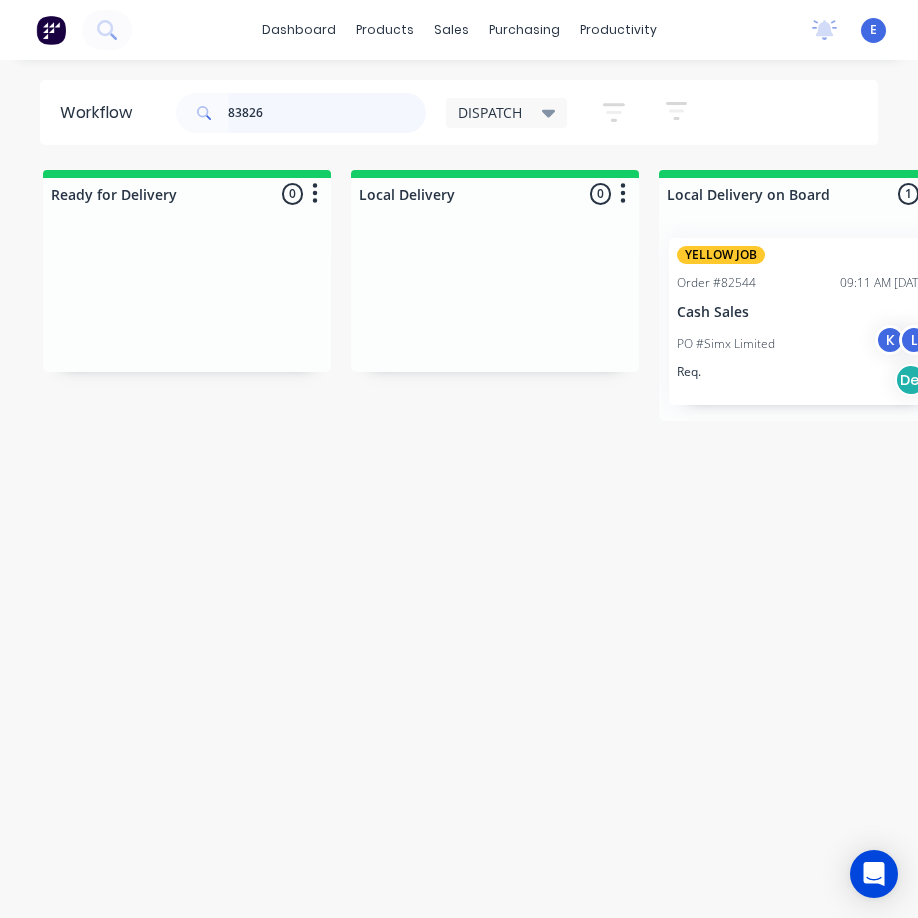 click on "83826" at bounding box center (327, 113) 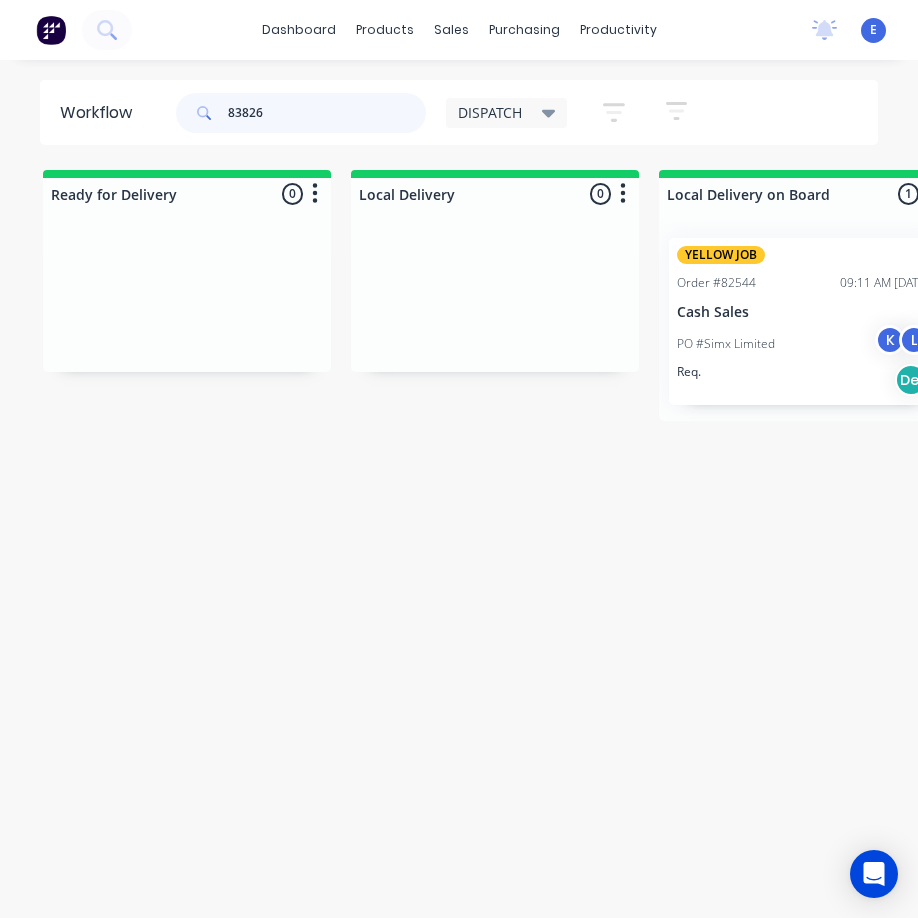 drag, startPoint x: 280, startPoint y: 111, endPoint x: 301, endPoint y: 107, distance: 21.377558 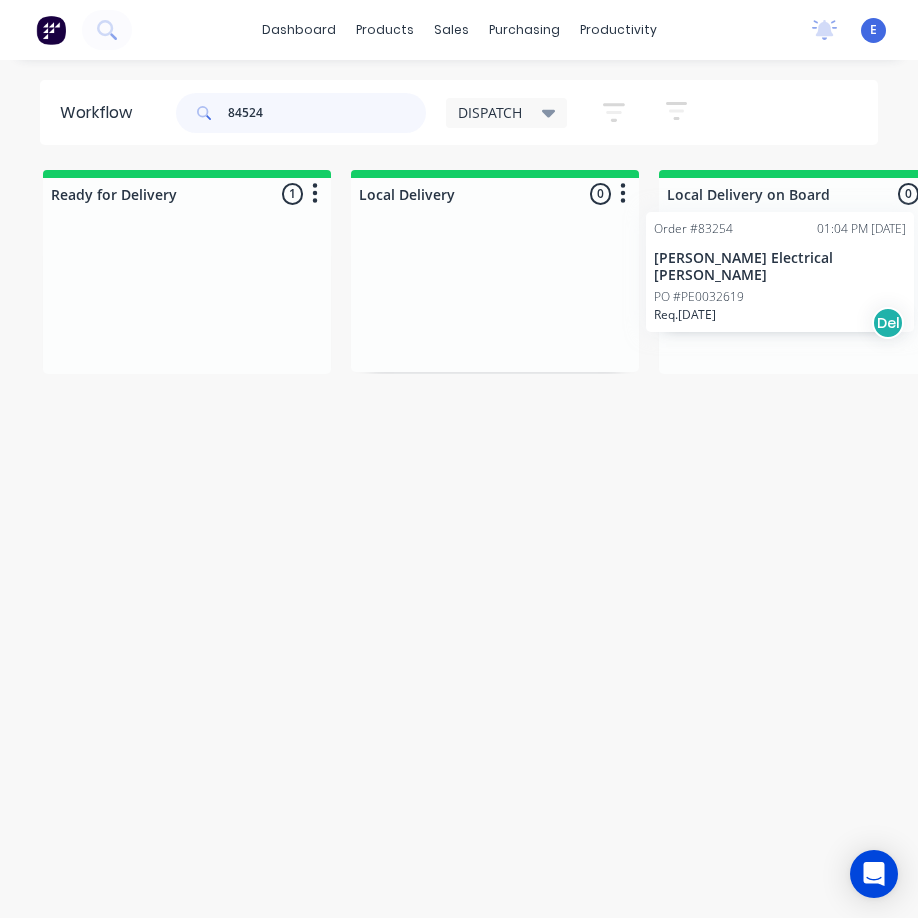 drag, startPoint x: 198, startPoint y: 318, endPoint x: 798, endPoint y: 293, distance: 600.5206 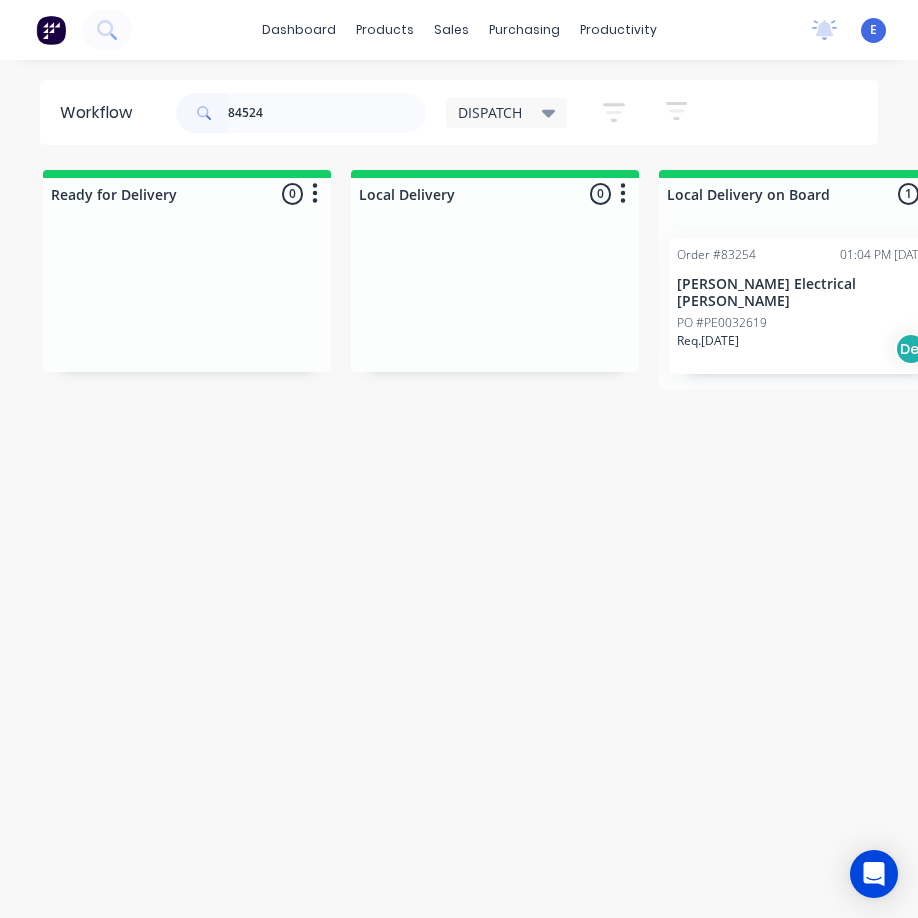 click on "Workflow 84524 DISPATCH Save new view None   edit DISPATCH   (Default) edit CUT SHOP   edit FABRICATION   edit Invoicing   edit MOULDING   edit   Show/Hide statuses Show line item cards Show line item cards Hide line item cards Sort by Created date Created date Required date Order number Customer name Most recent Filter by assignee Filter by labels Ready for Delivery 0 Sort By Created date Required date Order number Customer name Most recent Summaries Total order value Invoiced to date To be invoiced Local Delivery 0 Sort By Created date Required date Order number Customer name Most recent Summaries Total order value Invoiced to date To be invoiced Local Delivery on Board 1 Sort By Created date Required date Order number Customer name Most recent Summaries Total order value Invoiced to date To be invoiced Order #83254 01:04 PM [DATE] [PERSON_NAME] Electrical [PERSON_NAME] PO #PE0032619 Req. [DATE] Del Dispatched 0 Sort By Created date Required date Order number Customer name Most recent Summaries Total order value 0 0" at bounding box center [459, 499] 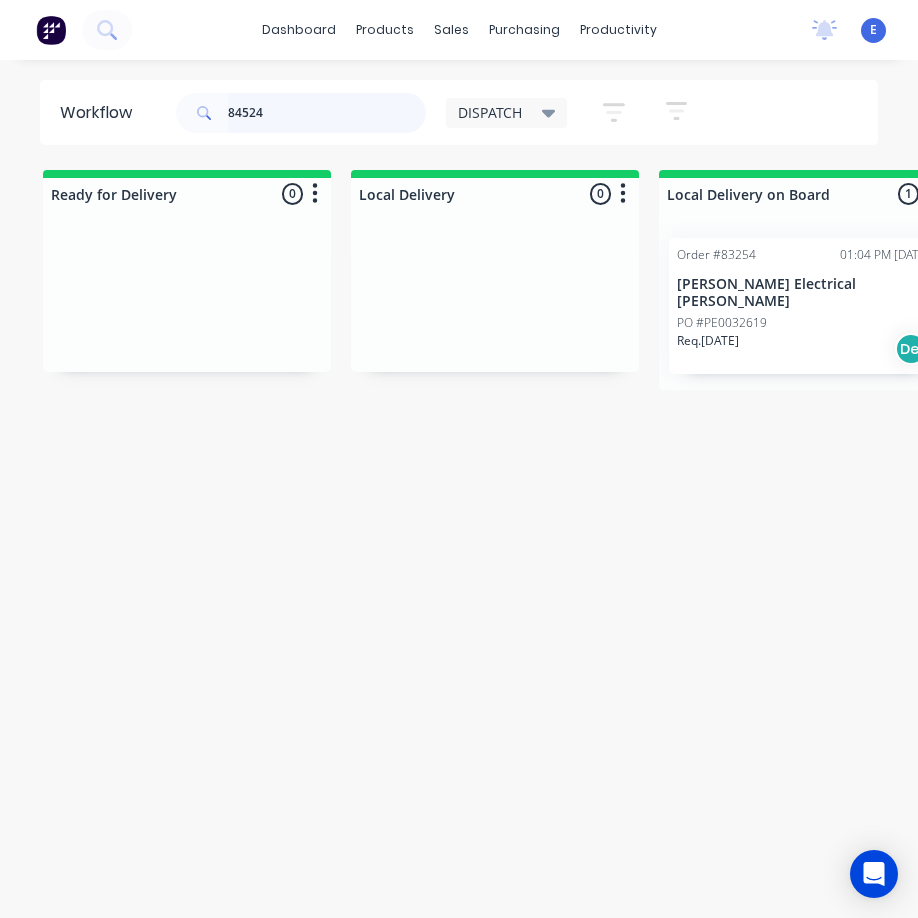 click on "84524" at bounding box center (327, 113) 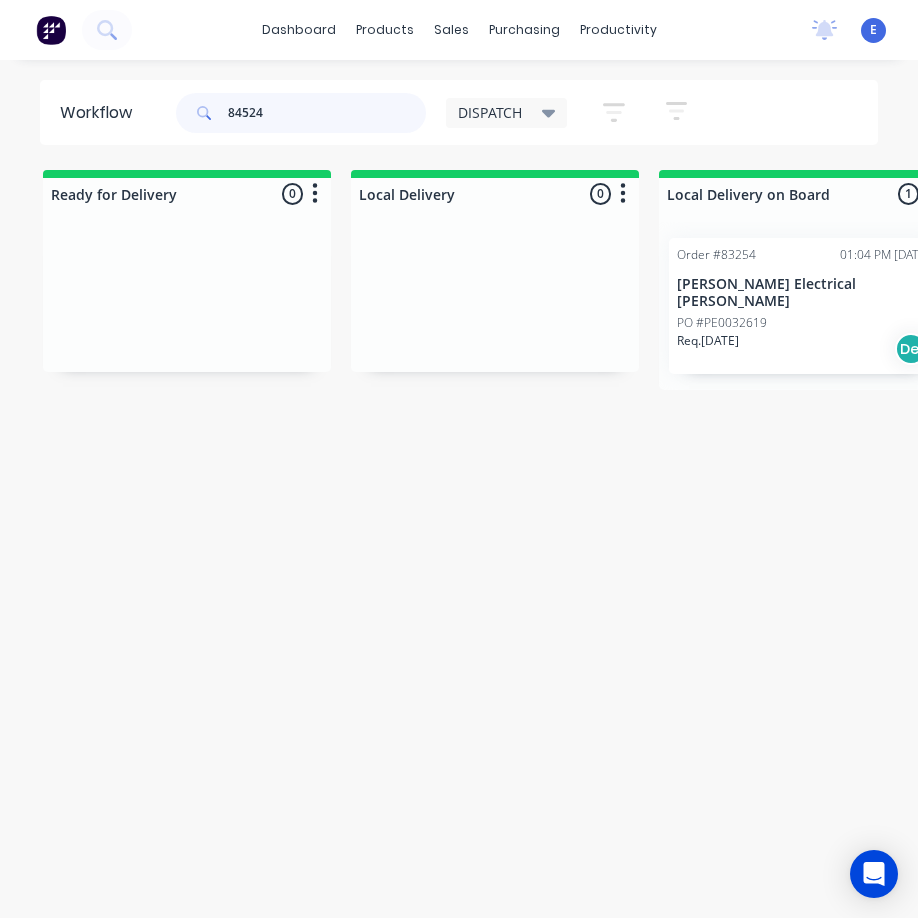 click on "84524" at bounding box center (327, 113) 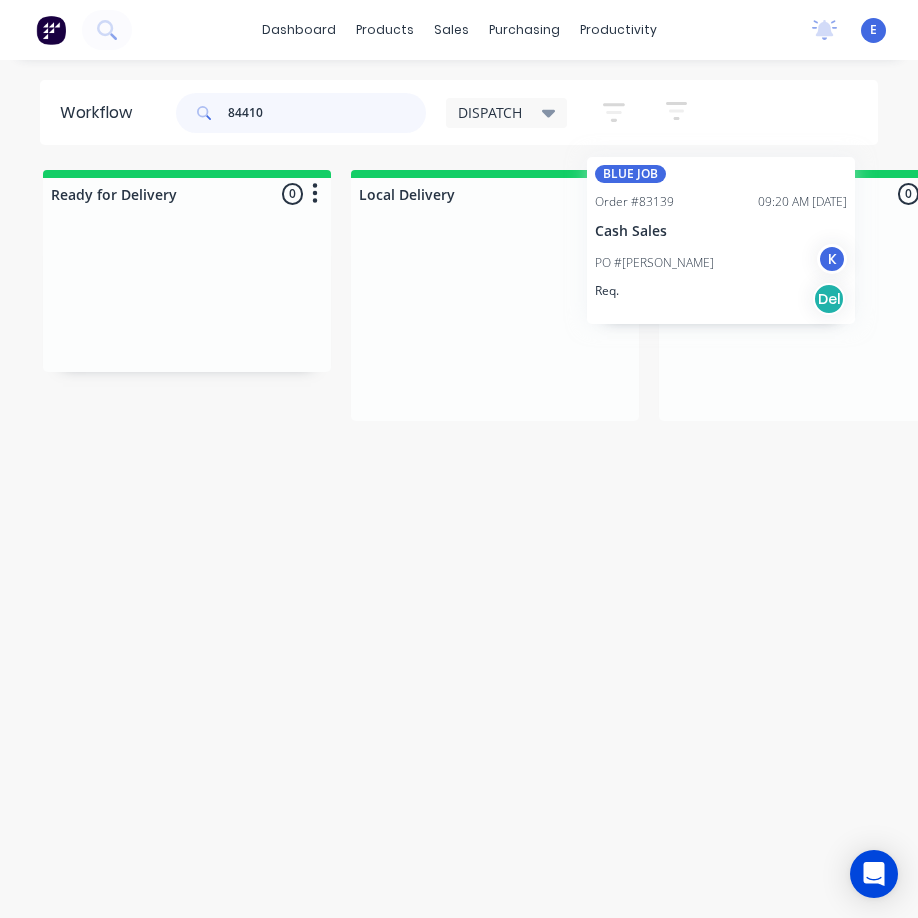 drag, startPoint x: 533, startPoint y: 343, endPoint x: 782, endPoint y: 261, distance: 262.15454 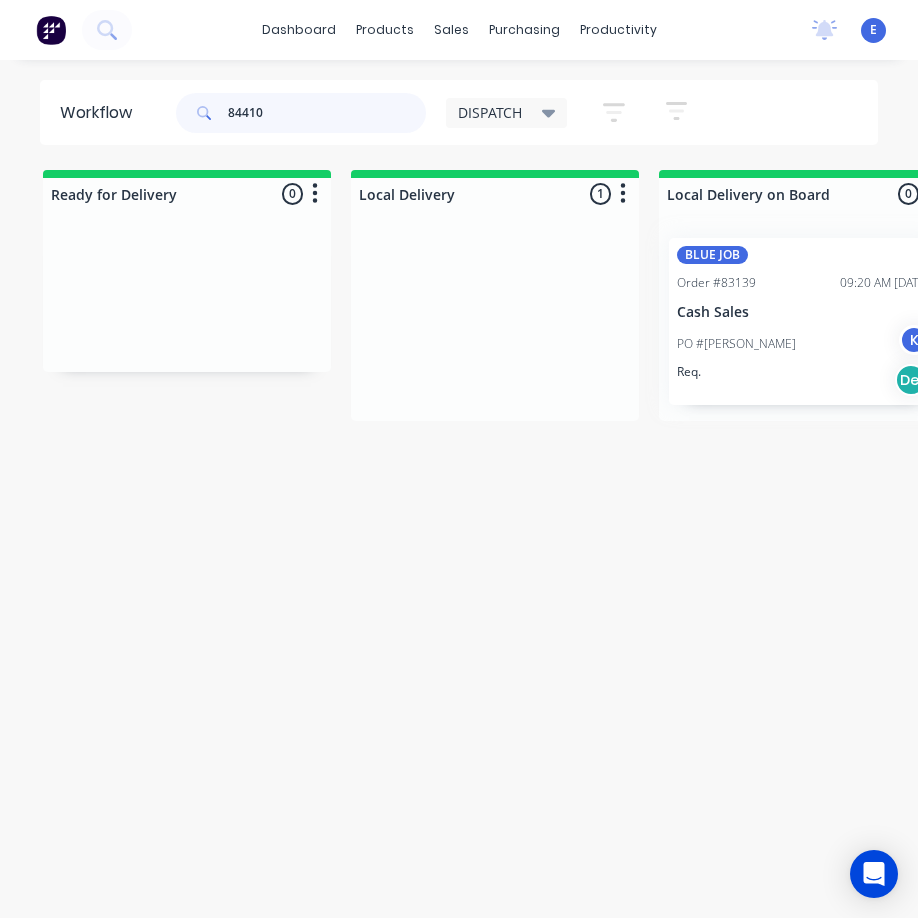 type on "84410" 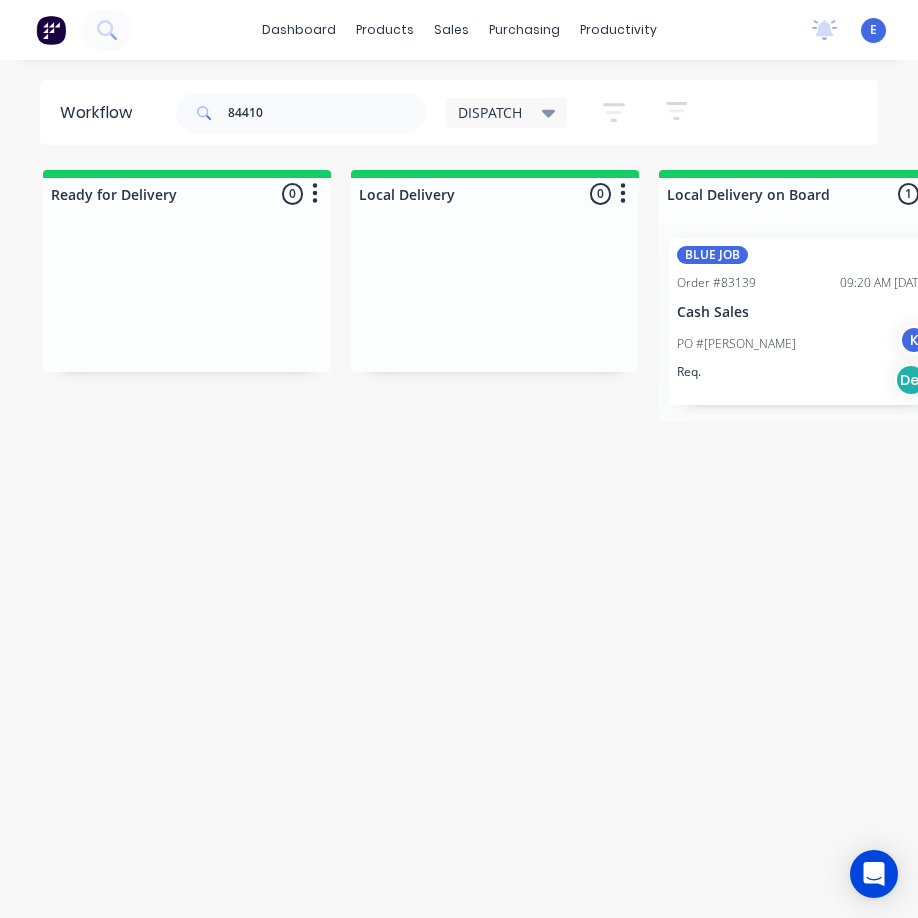 click on "Workflow 84410 DISPATCH Save new view None   edit DISPATCH   (Default) edit CUT SHOP   edit FABRICATION   edit Invoicing   edit MOULDING   edit   Show/Hide statuses Show line item cards Show line item cards Hide line item cards Sort by Created date Created date Required date Order number Customer name Most recent Filter by assignee Filter by labels Ready for Delivery 0 Sort By Created date Required date Order number Customer name Most recent Summaries Total order value Invoiced to date To be invoiced Local Delivery 0 Sort By Created date Required date Order number Customer name Most recent Summaries Total order value Invoiced to date To be invoiced Local Delivery on Board 1 Sort By Created date Required date Order number Customer name Most recent Summaries Total order value Invoiced to date To be invoiced BLUE JOB Order #83139 09:20 AM [DATE] Cash Sales PO #[PERSON_NAME] K Req. Del Dispatched 0 Sort By Created date Required date Order number Customer name Most recent Summaries Total order value 0 Sort By 0 0" at bounding box center [459, 499] 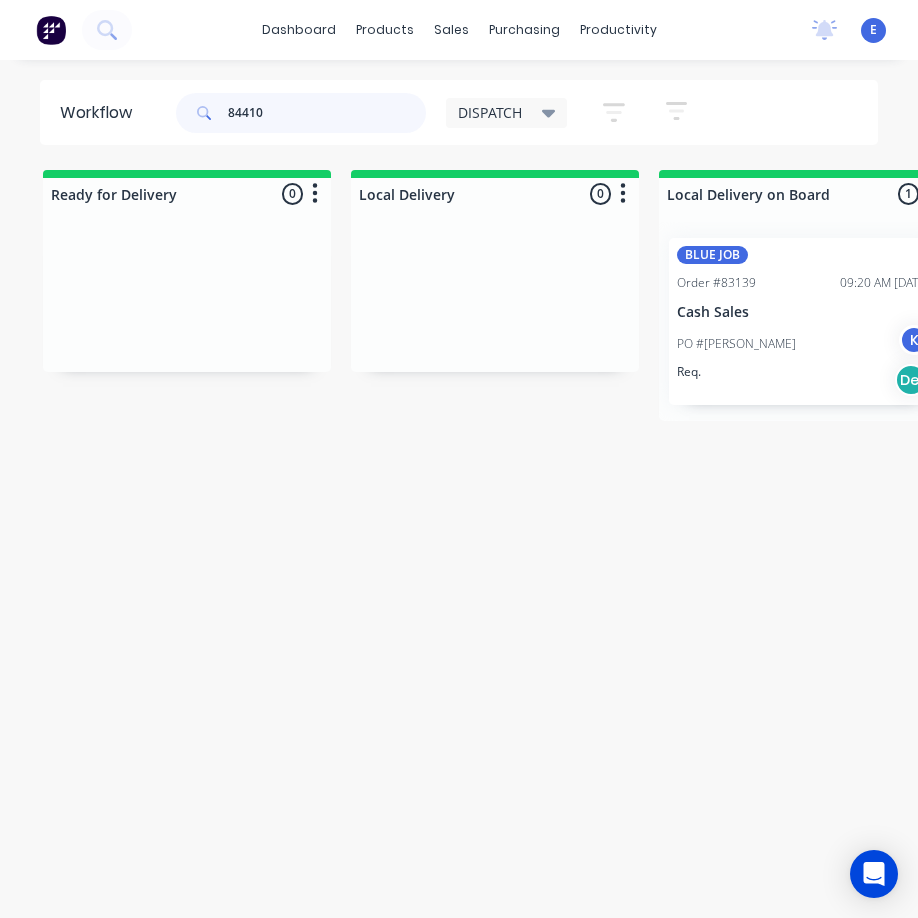 click on "84410" at bounding box center [327, 113] 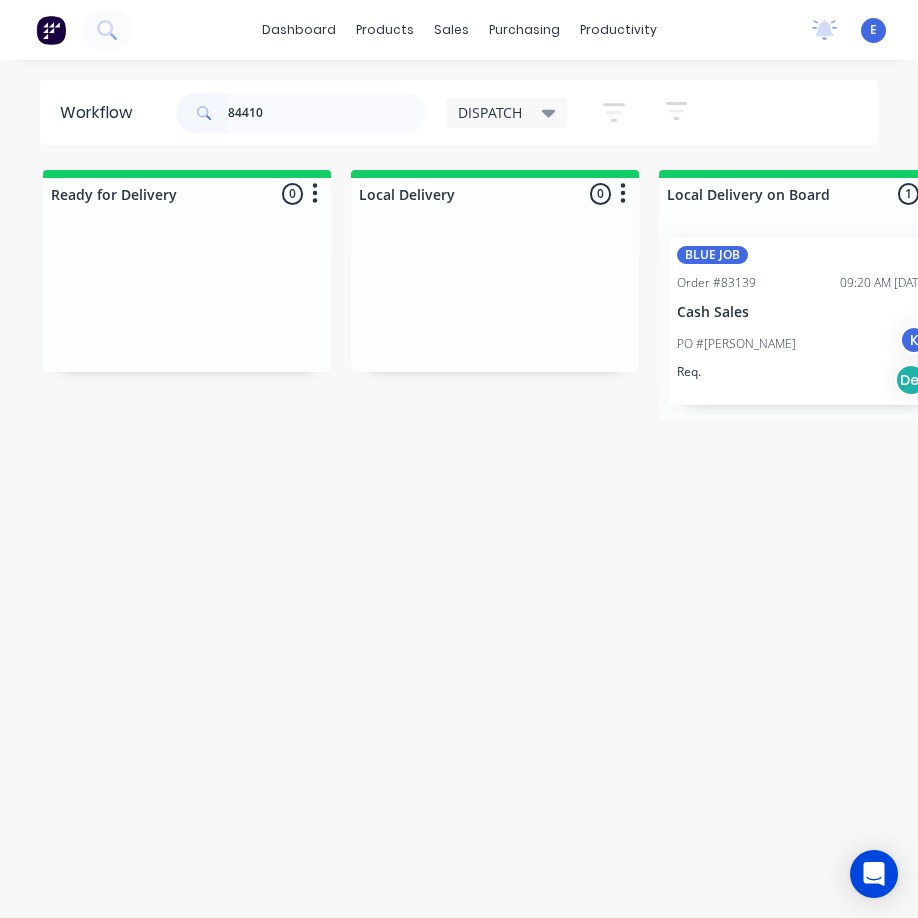 click on "Workflow 84410 DISPATCH Save new view None   edit DISPATCH   (Default) edit CUT SHOP   edit FABRICATION   edit Invoicing   edit MOULDING   edit   Show/Hide statuses Show line item cards Show line item cards Hide line item cards Sort by Created date Created date Required date Order number Customer name Most recent Filter by assignee Filter by labels Ready for Delivery 0 Sort By Created date Required date Order number Customer name Most recent Summaries Total order value Invoiced to date To be invoiced Local Delivery 0 Sort By Created date Required date Order number Customer name Most recent Summaries Total order value Invoiced to date To be invoiced Local Delivery on Board 1 Sort By Created date Required date Order number Customer name Most recent Summaries Total order value Invoiced to date To be invoiced BLUE JOB Order #83139 09:20 AM [DATE] Cash Sales PO #[PERSON_NAME] K Req. Del Dispatched 0 Sort By Created date Required date Order number Customer name Most recent Summaries Total order value 0 Sort By 0 0" at bounding box center [459, 499] 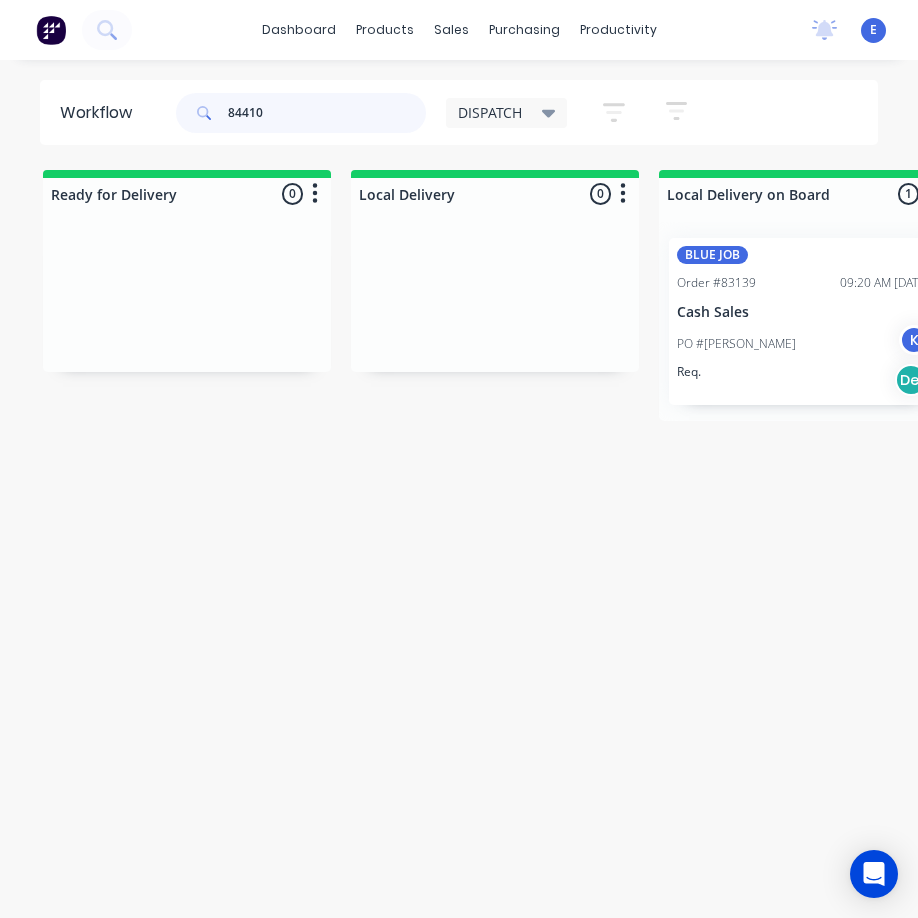 click on "84410" at bounding box center [327, 113] 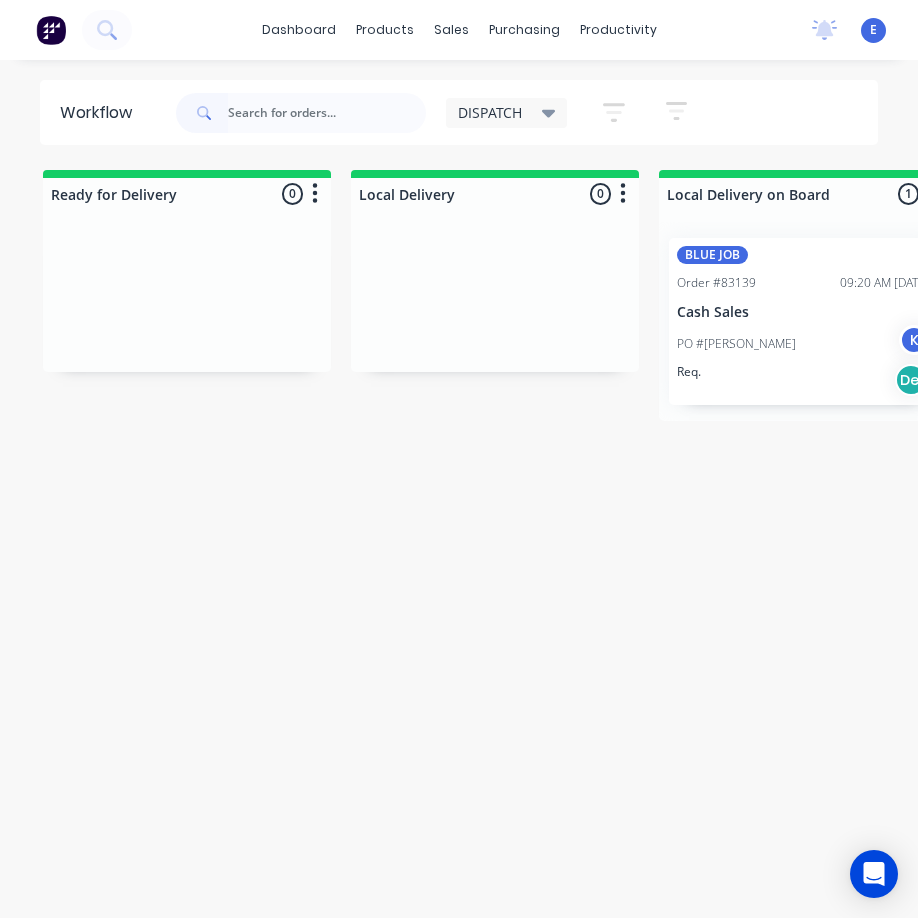 click on "Workflow DISPATCH Save new view None   edit DISPATCH   (Default) edit CUT SHOP   edit FABRICATION   edit Invoicing   edit MOULDING   edit   Show/Hide statuses Show line item cards Show line item cards Hide line item cards Sort by Created date Created date Required date Order number Customer name Most recent Filter by assignee Filter by labels Ready for Delivery 0 Sort By Created date Required date Order number Customer name Most recent Summaries Total order value Invoiced to date To be invoiced Local Delivery 0 Sort By Created date Required date Order number Customer name Most recent Summaries Total order value Invoiced to date To be invoiced Local Delivery on Board 1 Sort By Created date Required date Order number Customer name Most recent Summaries Total order value Invoiced to date To be invoiced BLUE JOB Order #83139 09:20 AM [DATE] Cash Sales PO #[PERSON_NAME] K Req. Del Dispatched 0 Sort By Created date Required date Order number Customer name Most recent Summaries Total order value Invoiced to date 0" at bounding box center (459, 499) 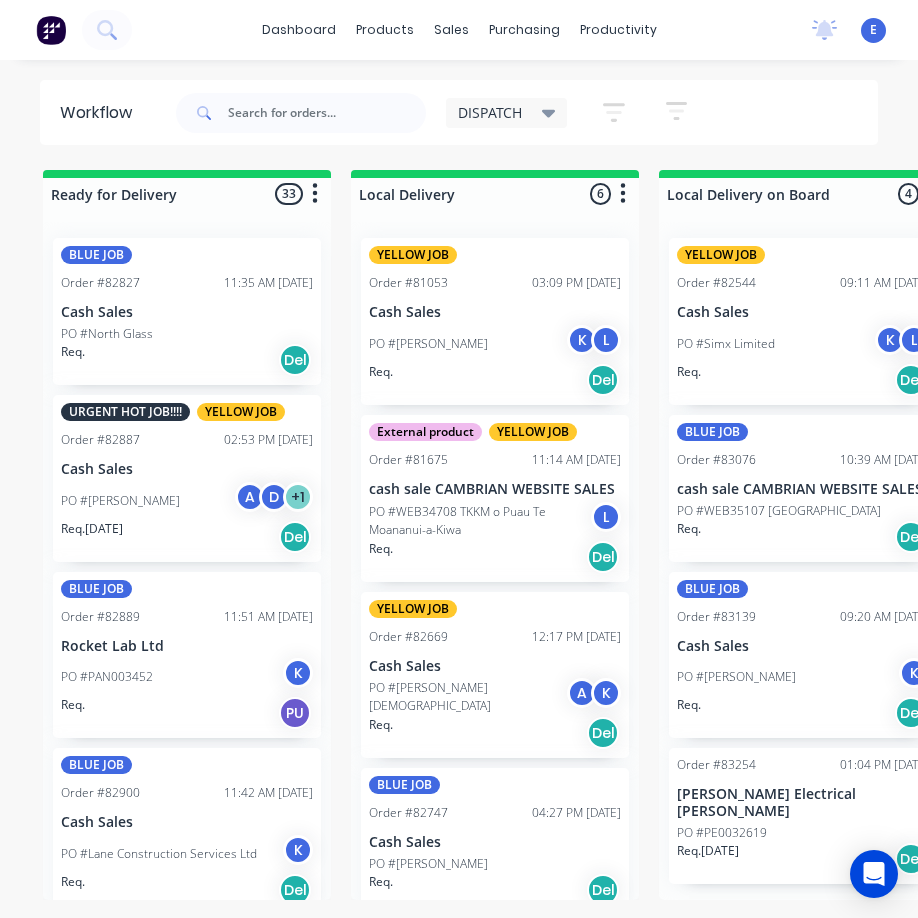 click on "PO #[PERSON_NAME]" at bounding box center [495, 344] 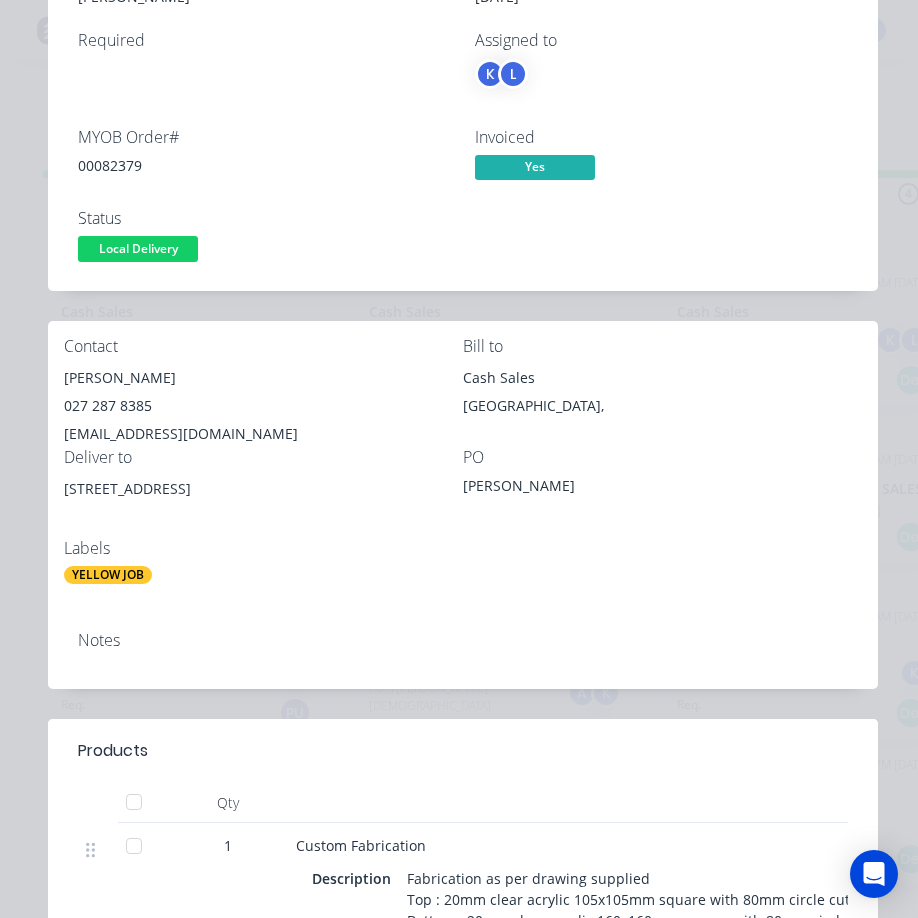 scroll, scrollTop: 0, scrollLeft: 0, axis: both 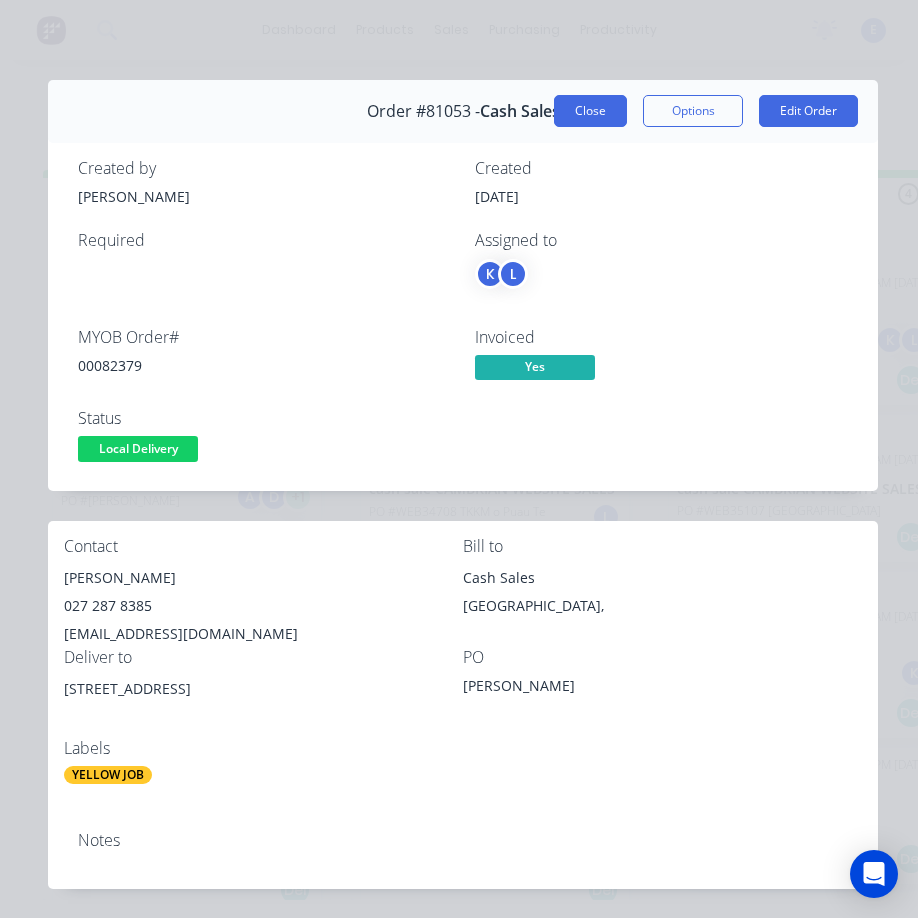 click on "Close" at bounding box center [590, 111] 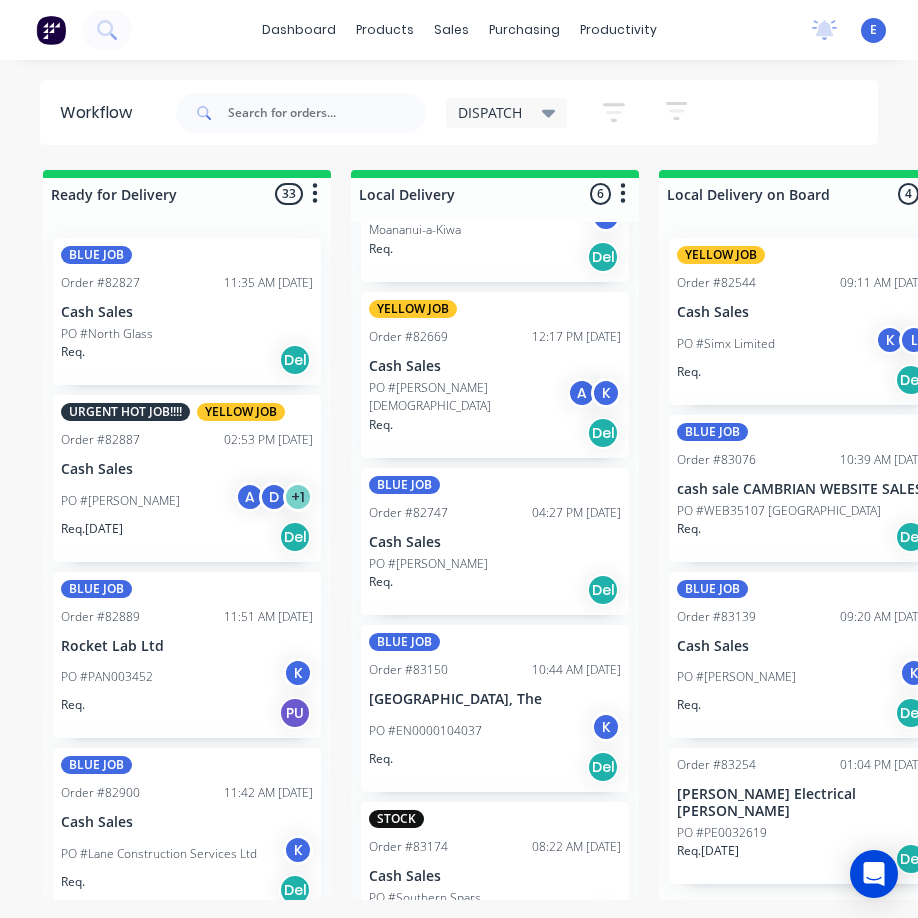 scroll, scrollTop: 365, scrollLeft: 0, axis: vertical 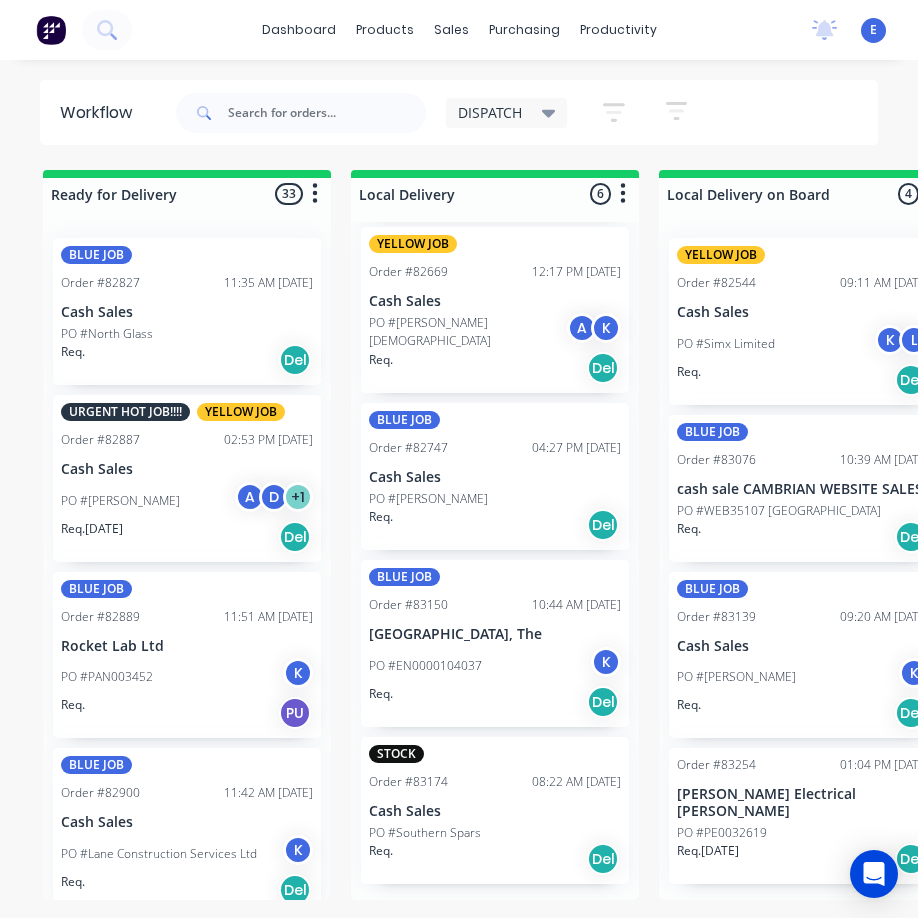 click on "PO #[PERSON_NAME]" at bounding box center (495, 499) 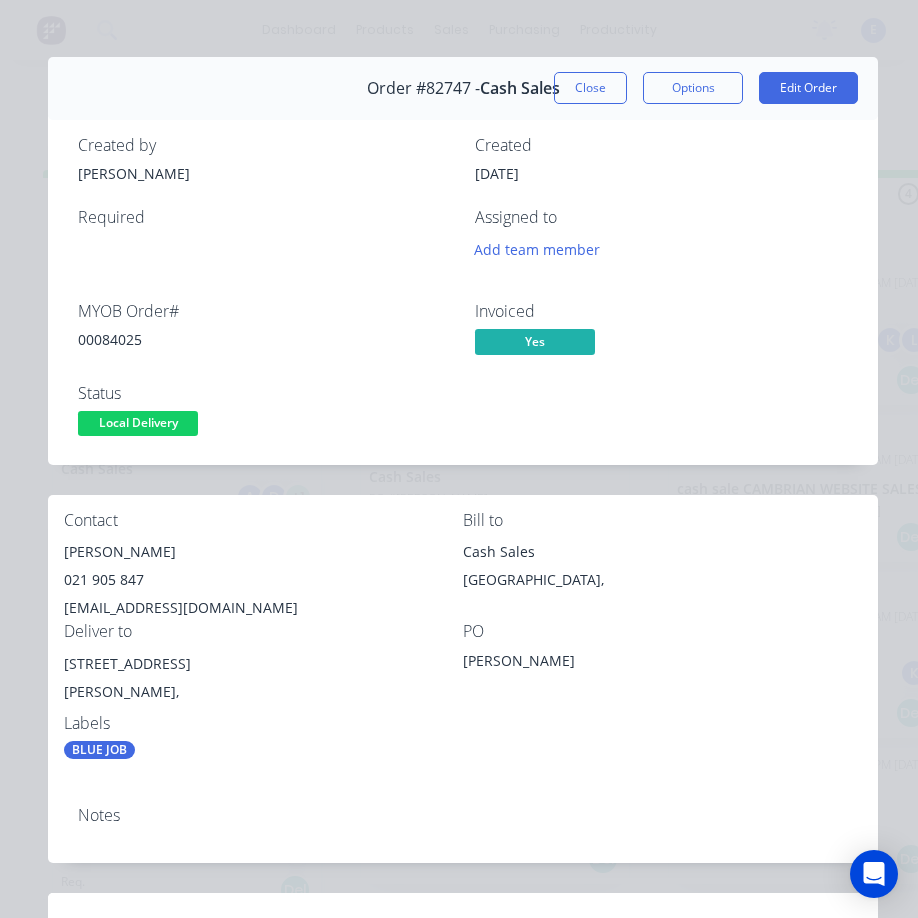 scroll, scrollTop: 0, scrollLeft: 0, axis: both 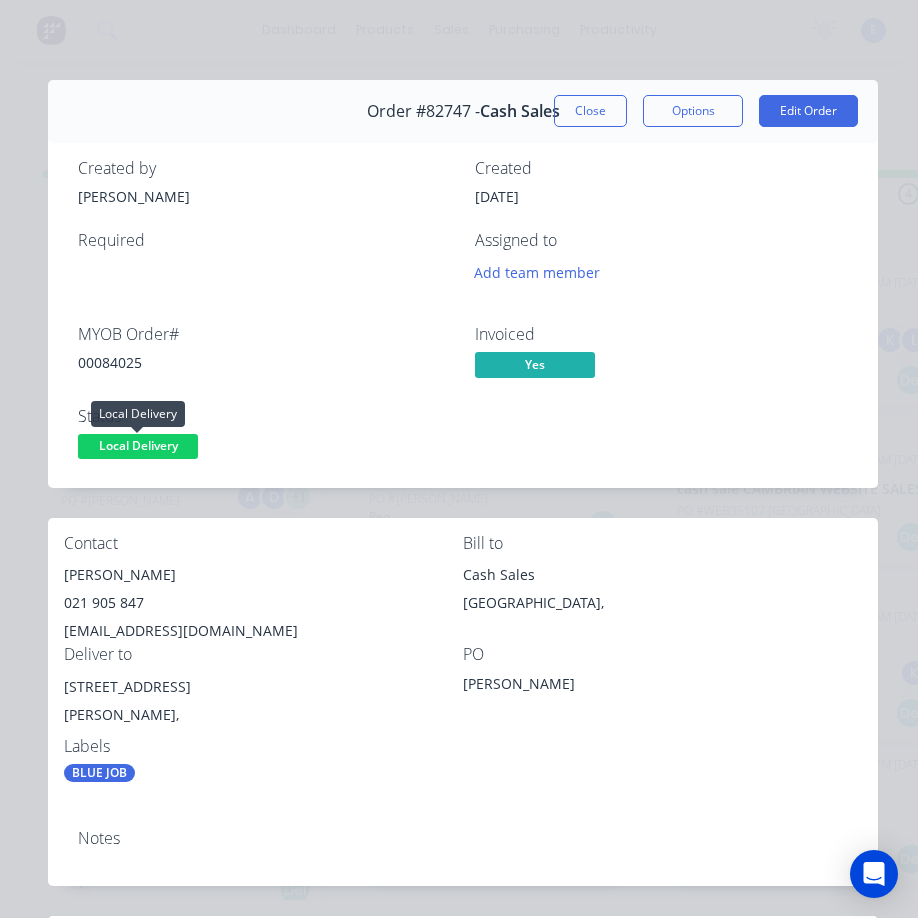 click on "Local Delivery" at bounding box center (138, 446) 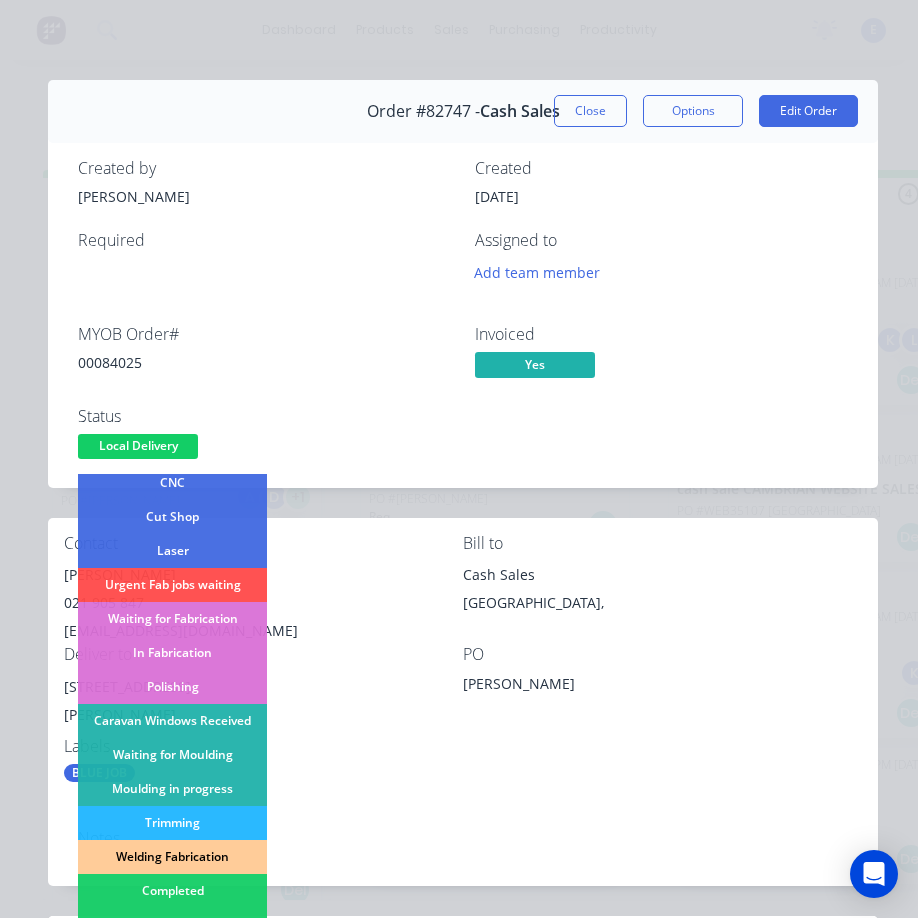scroll, scrollTop: 300, scrollLeft: 0, axis: vertical 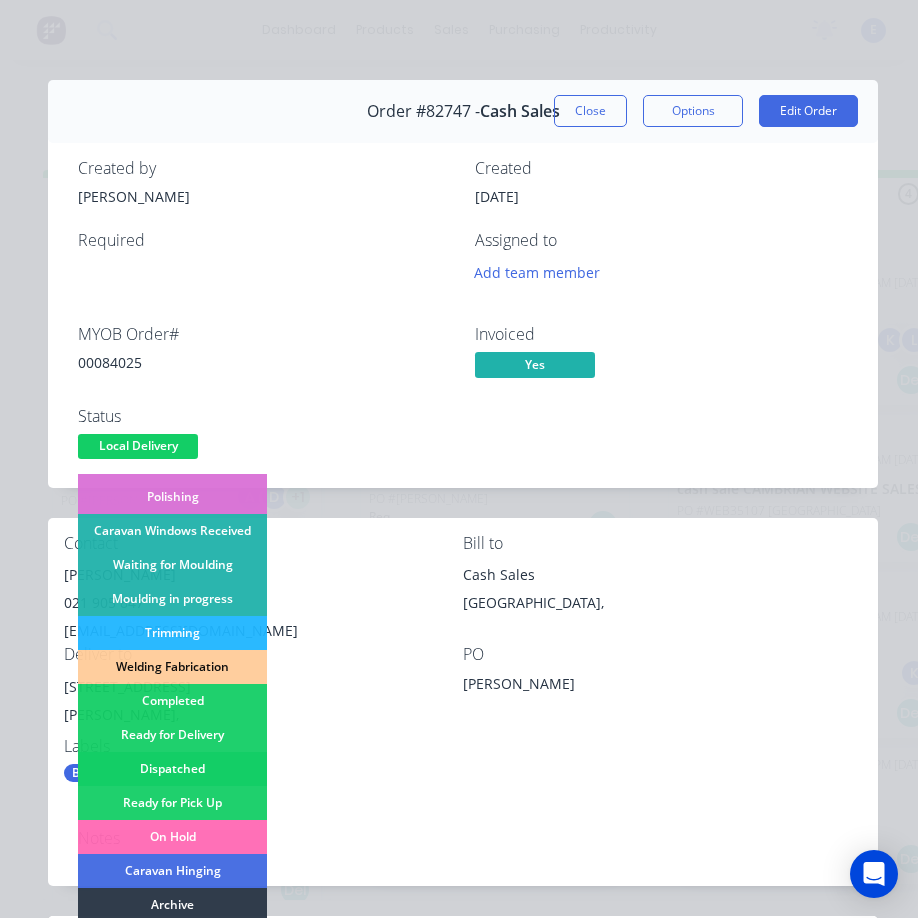 click on "Dispatched" at bounding box center [172, 769] 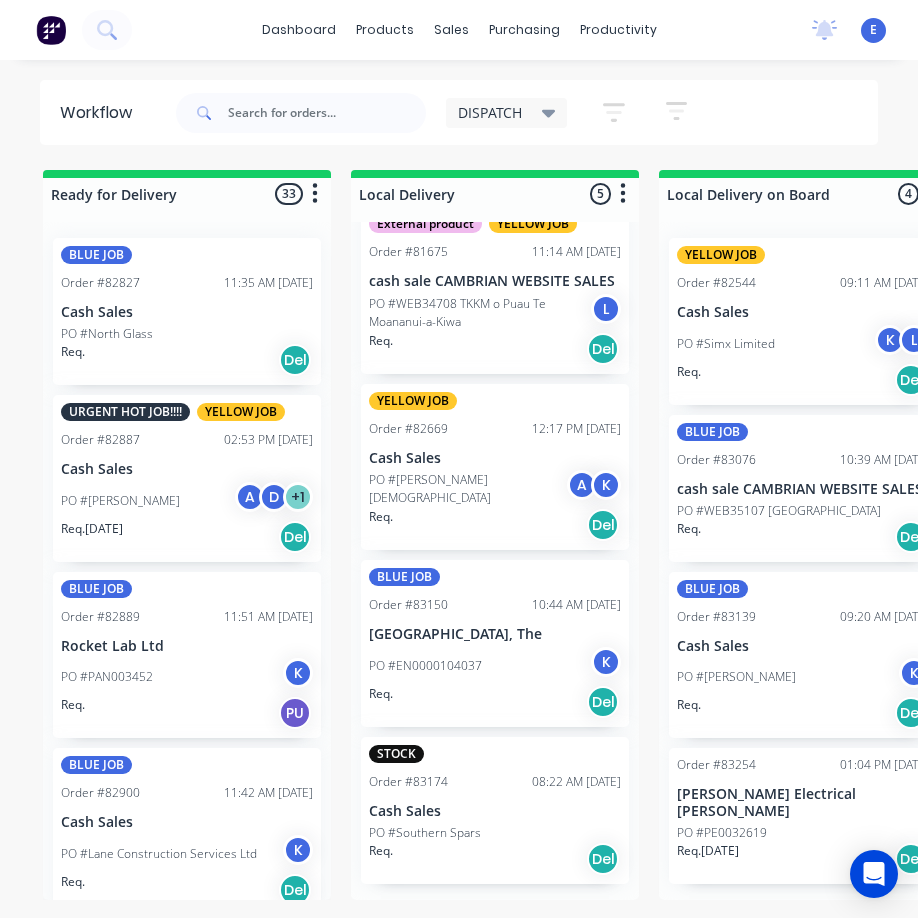 scroll, scrollTop: 208, scrollLeft: 0, axis: vertical 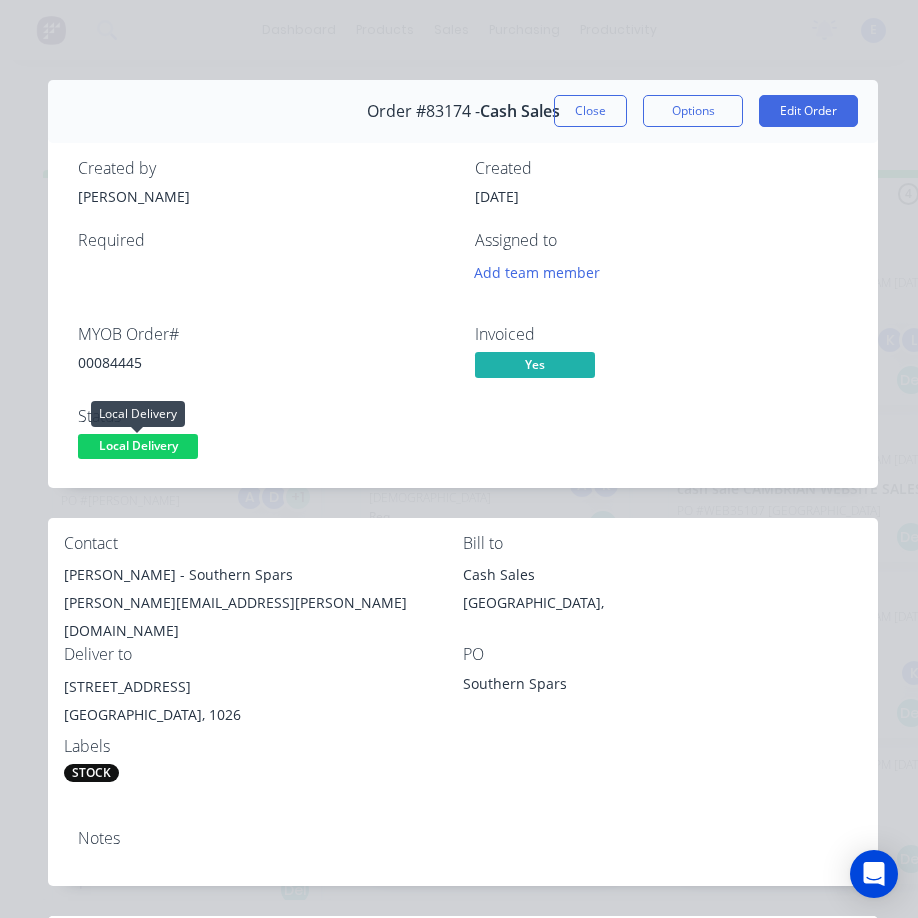 click on "Local Delivery" at bounding box center (138, 446) 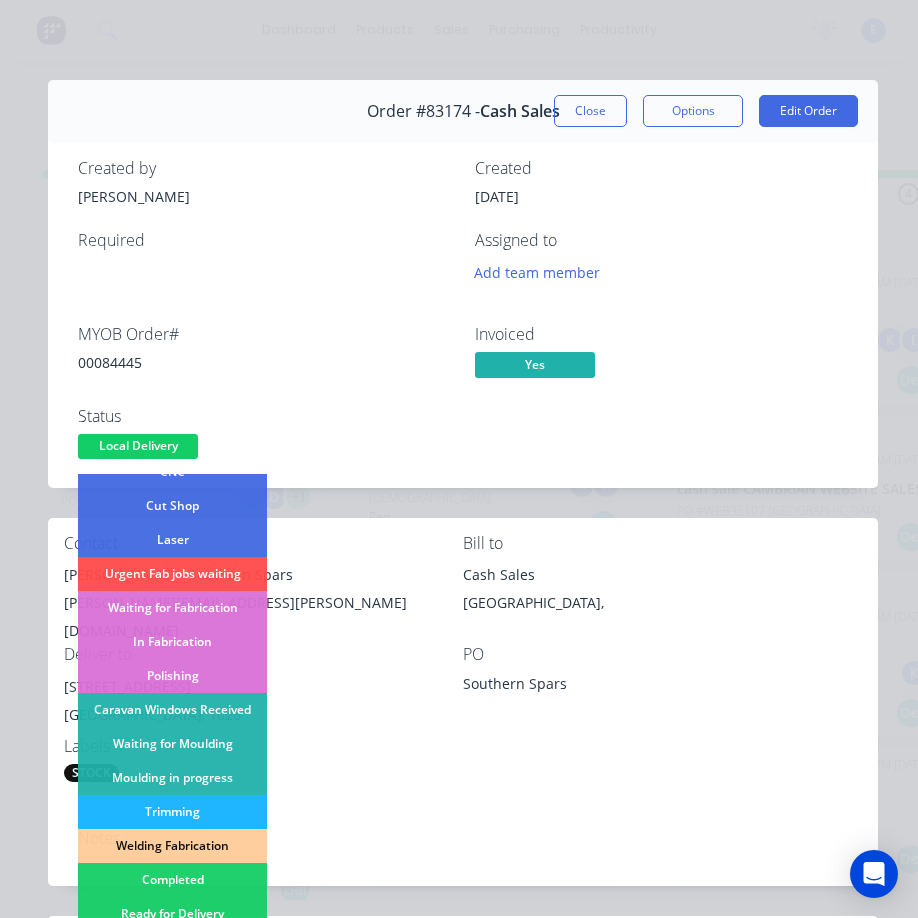 scroll, scrollTop: 300, scrollLeft: 0, axis: vertical 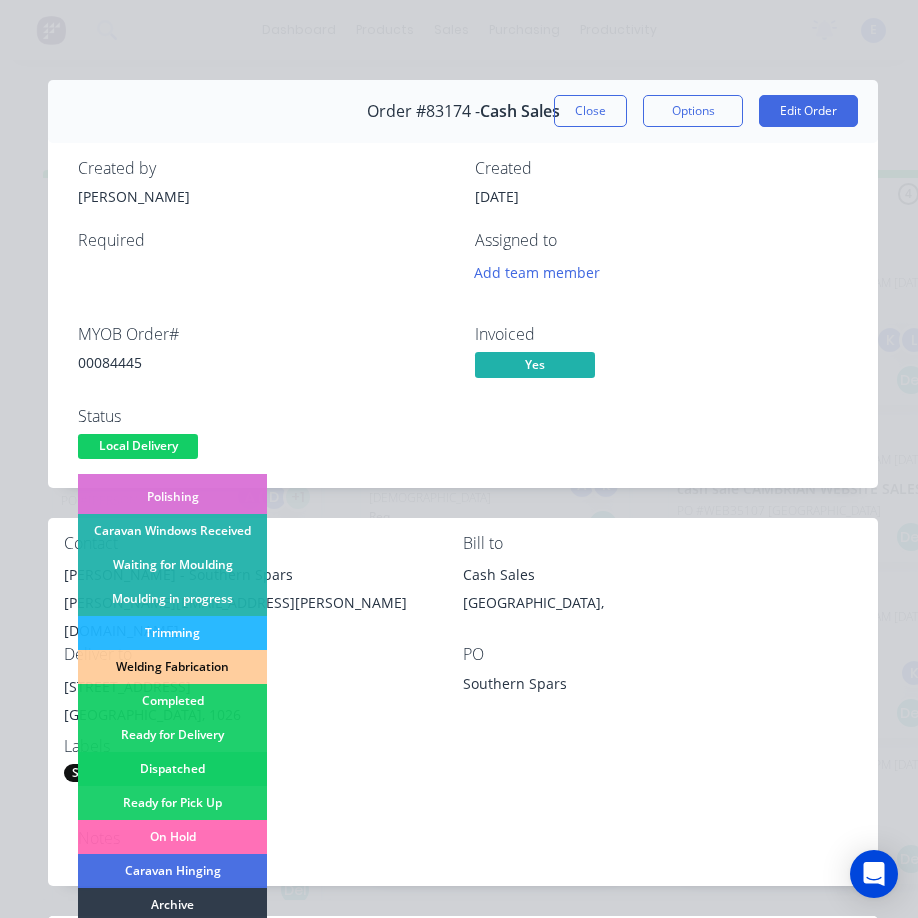 click on "Dispatched" at bounding box center [172, 769] 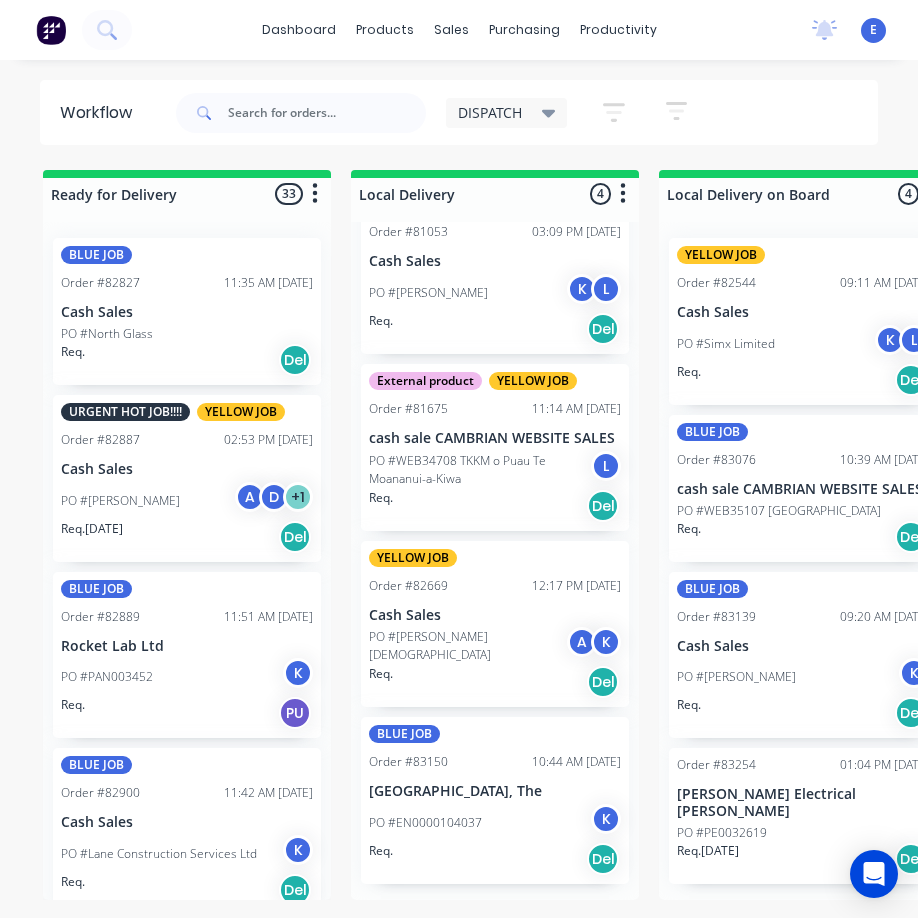 scroll, scrollTop: 51, scrollLeft: 0, axis: vertical 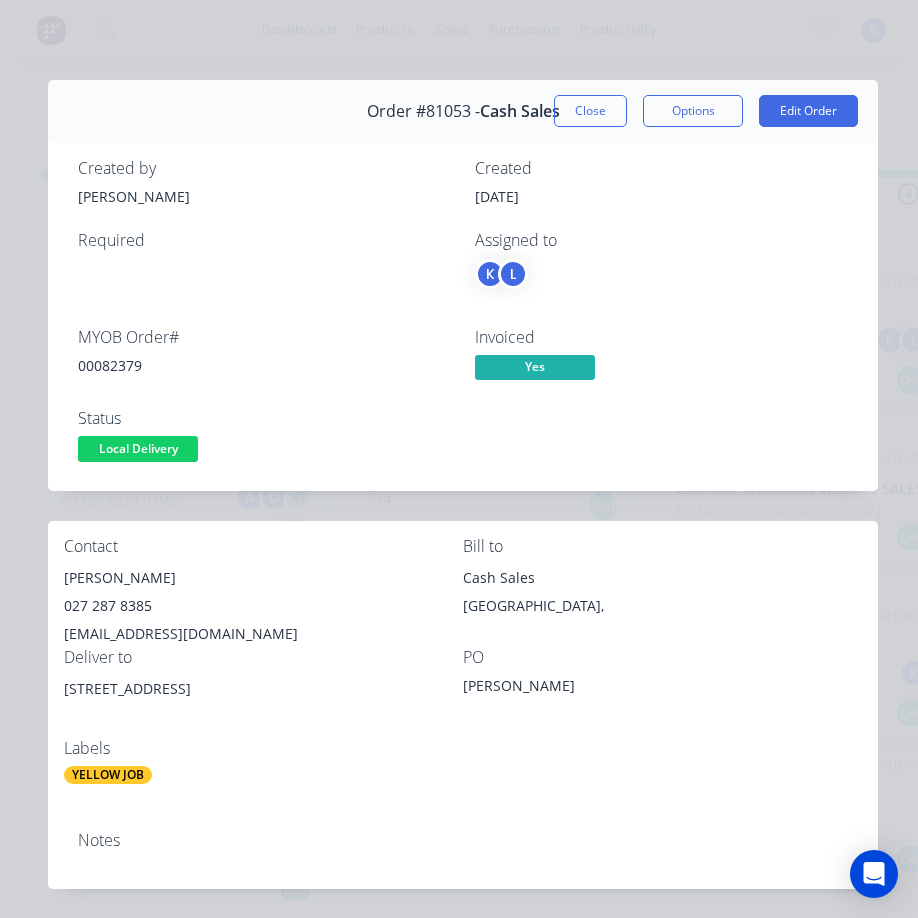 click on "00082379" at bounding box center [264, 365] 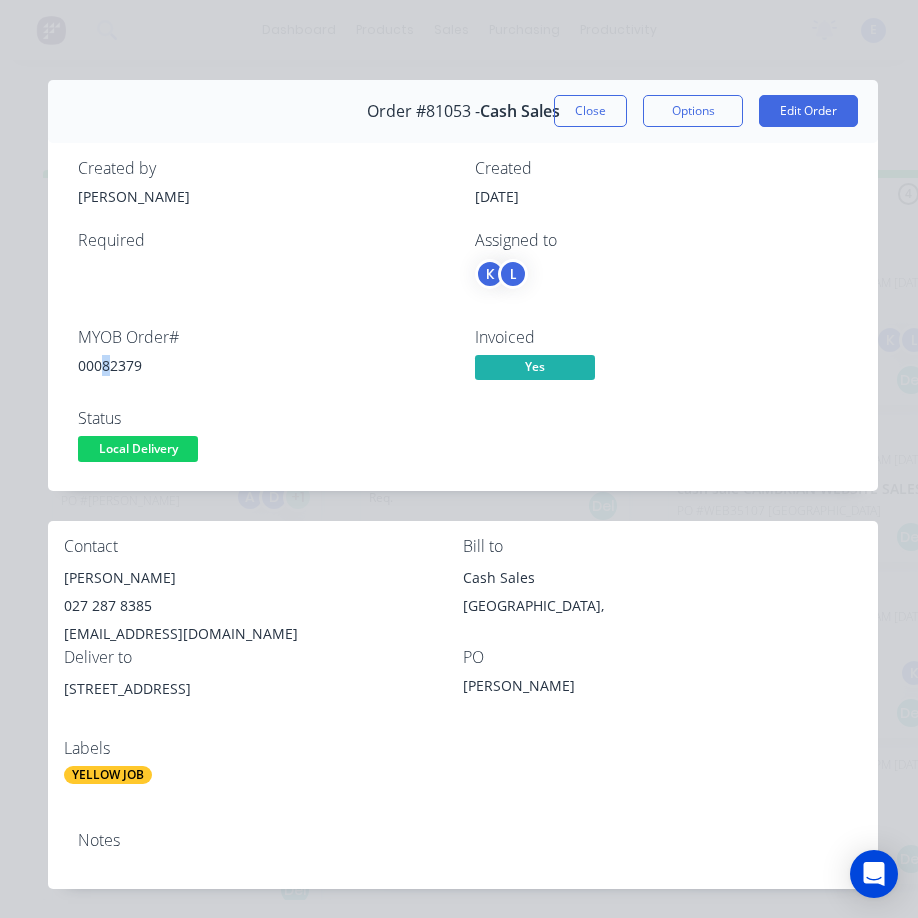 click on "00082379" at bounding box center (264, 365) 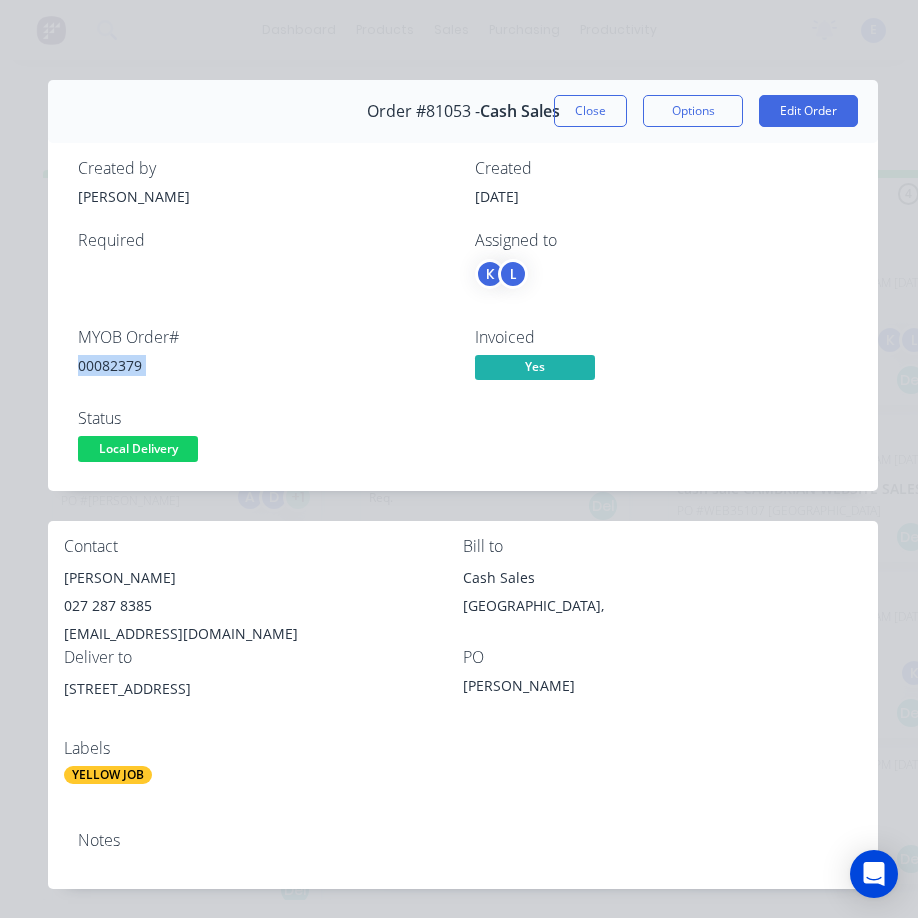 click on "00082379" at bounding box center [264, 365] 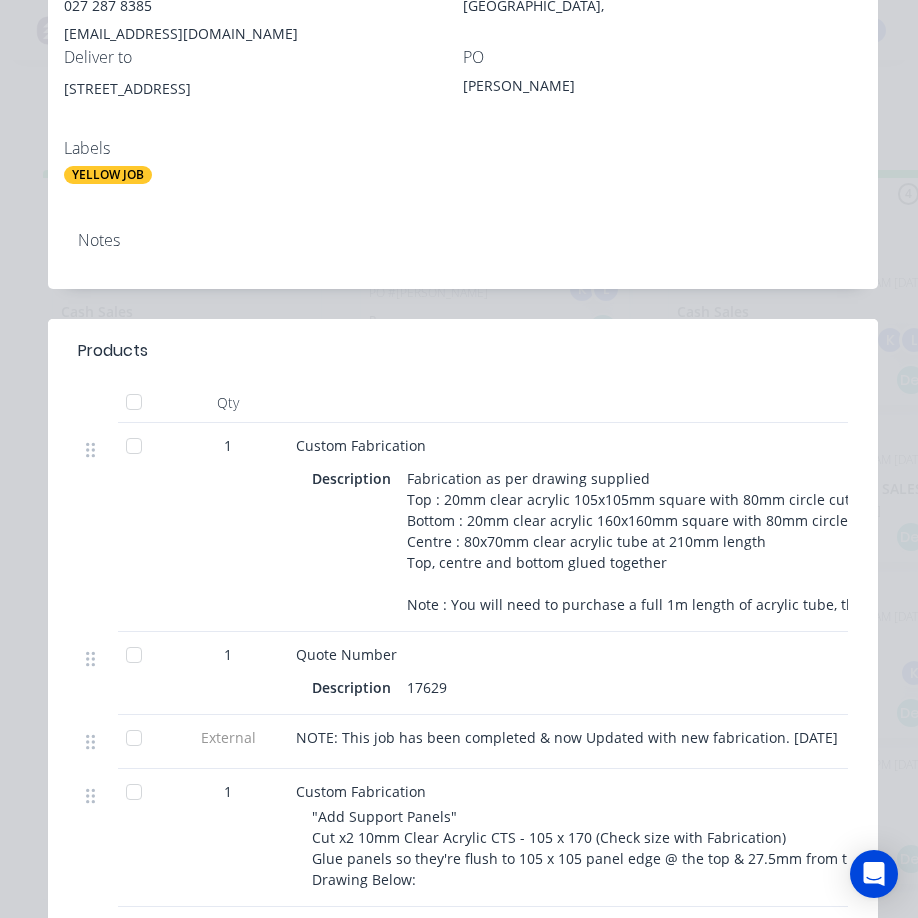 scroll, scrollTop: 700, scrollLeft: 0, axis: vertical 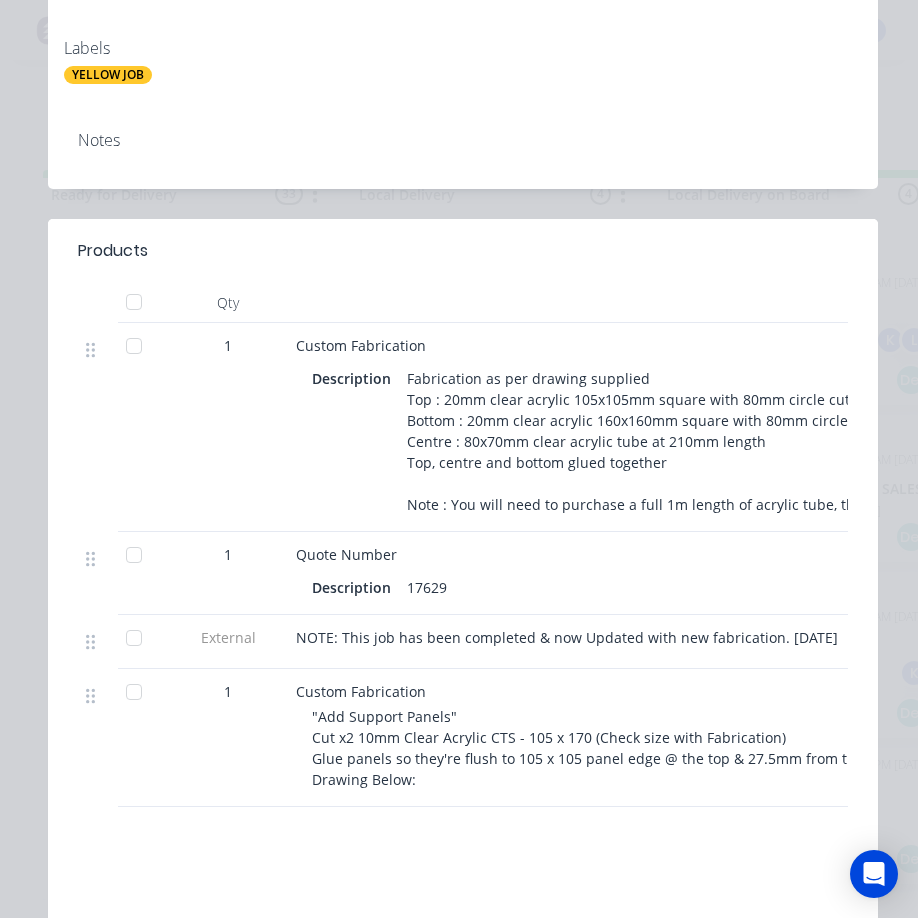 click on "Order details Collaborate Checklists 0/0 Tracking Linked Orders Timeline   Order details   Collaborate   Checklists   Tracking   Linked Orders   Timeline Order #81053 -  Cash Sales Close   Options     Edit Order   Created by [PERSON_NAME] Created [DATE] Required Assigned to K L MYOB   Order  # 00082379 Invoiced Yes Status Local Delivery Contact [PERSON_NAME] [PHONE_NUMBER] [EMAIL_ADDRESS][DOMAIN_NAME] Bill to Cash Sales  [GEOGRAPHIC_DATA],  Deliver to [STREET_ADDRESS][PERSON_NAME] Labels YELLOW JOB Create new label Notes Products Qty 1 Custom Fabrication Description Fabrication as per drawing supplied
Top : 20mm clear acrylic 105x105mm square with 80mm circle cut out
Bottom : 20mm clear acrylic 160x160mm square with 80mm circle cut out
Centre : 80x70mm clear acrylic tube at 210mm length
Top, centre and bottom glued together
Note : You will need to purchase a full 1m length of acrylic tube, the offcut will be supplied 1 Quote Number Description 17629 External 1 Custom Fabrication Labour $0.00 Sub total $434.76 Margin $0.00  ( %)" at bounding box center (459, 244) 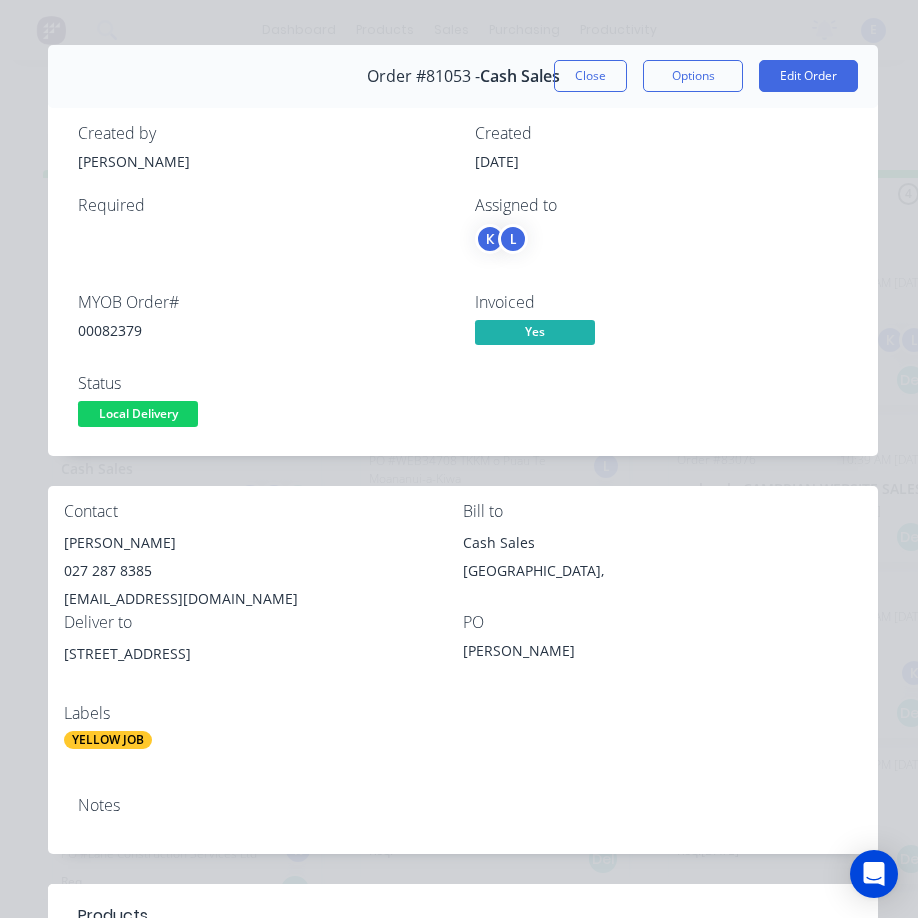 scroll, scrollTop: 0, scrollLeft: 0, axis: both 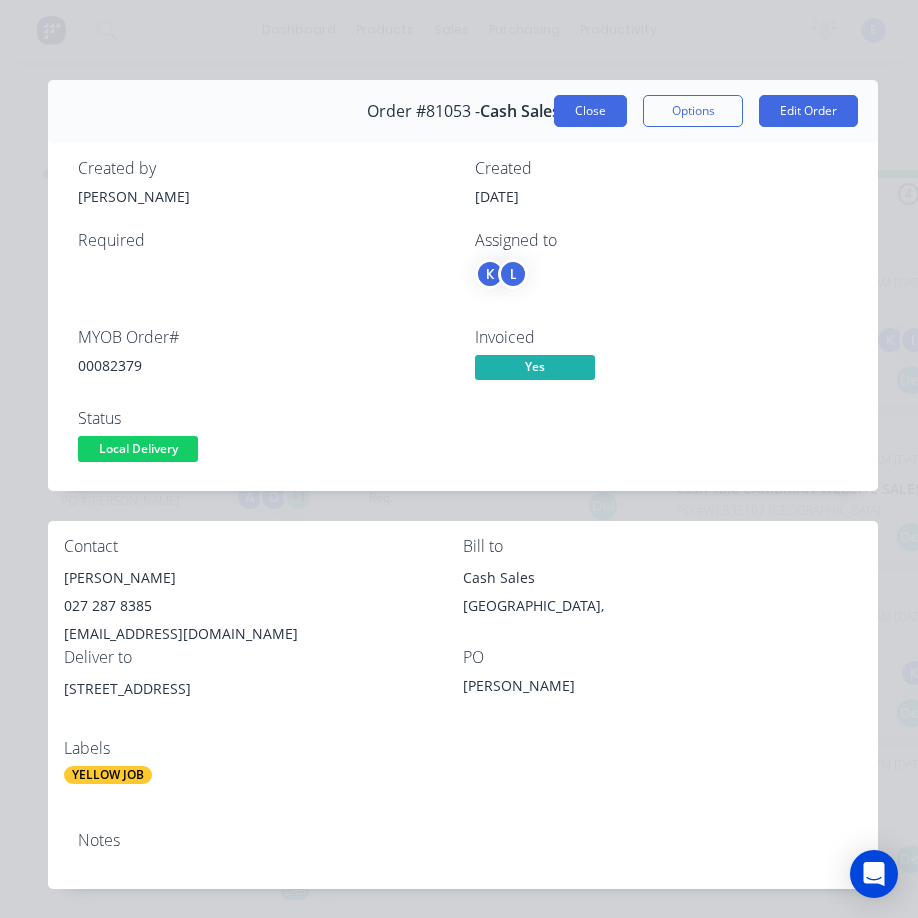 click on "Close" at bounding box center [590, 111] 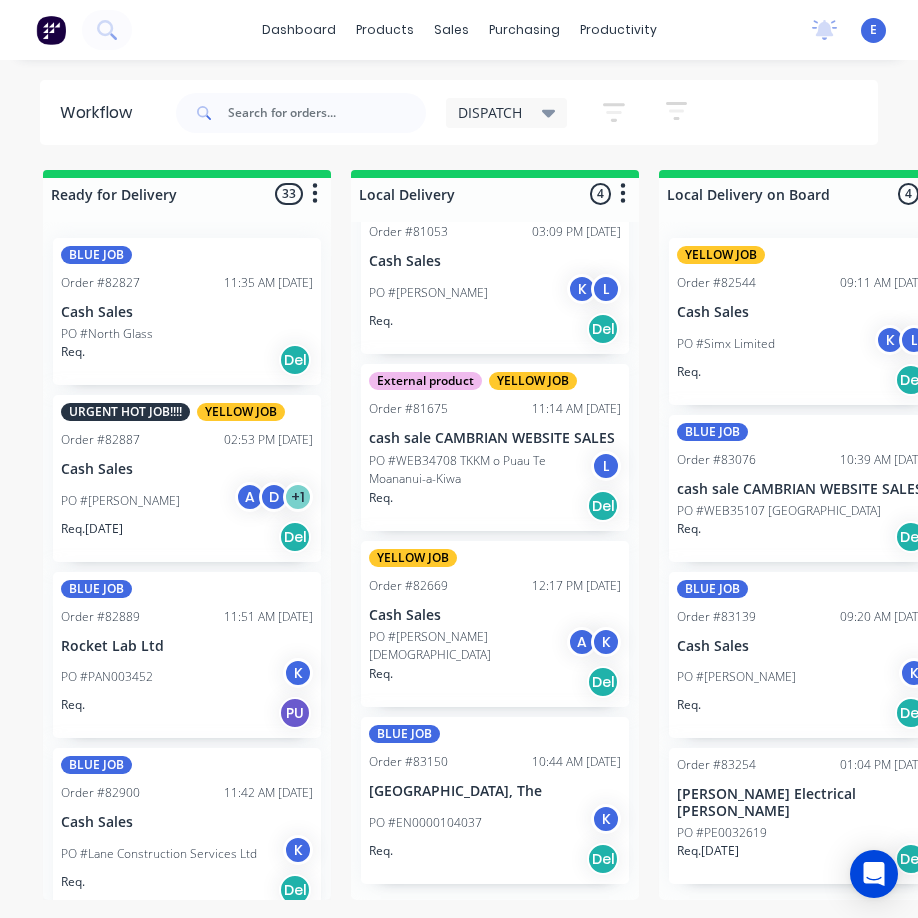 scroll, scrollTop: 0, scrollLeft: 0, axis: both 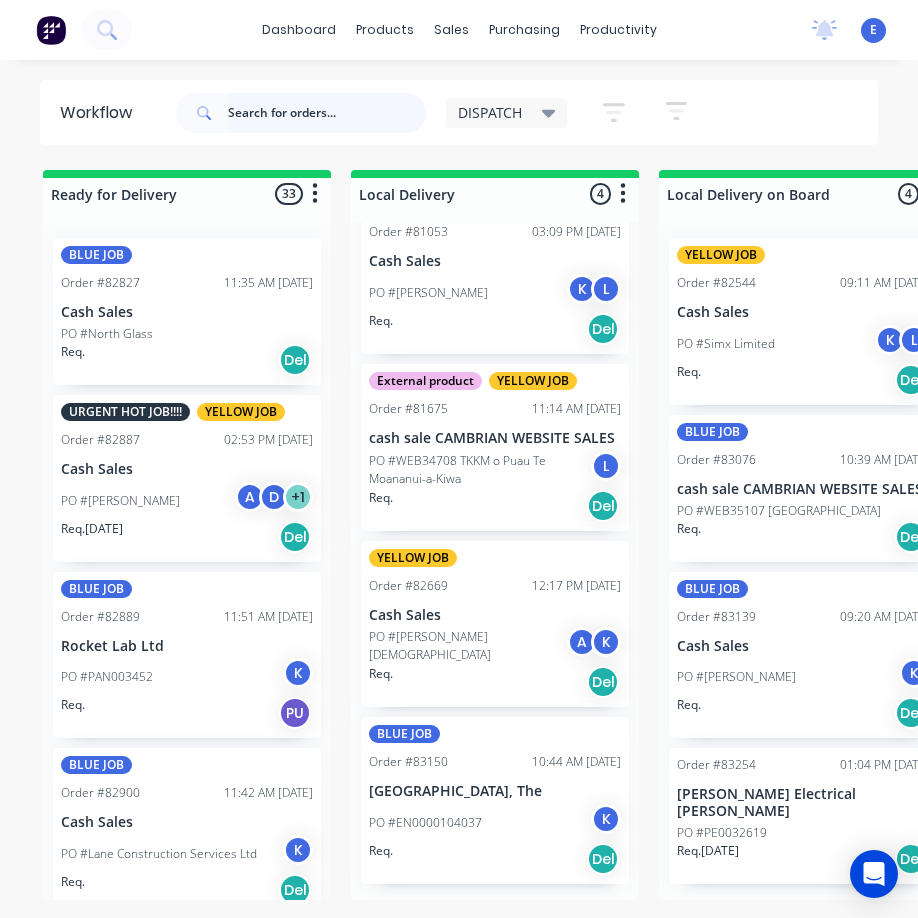 click at bounding box center [327, 113] 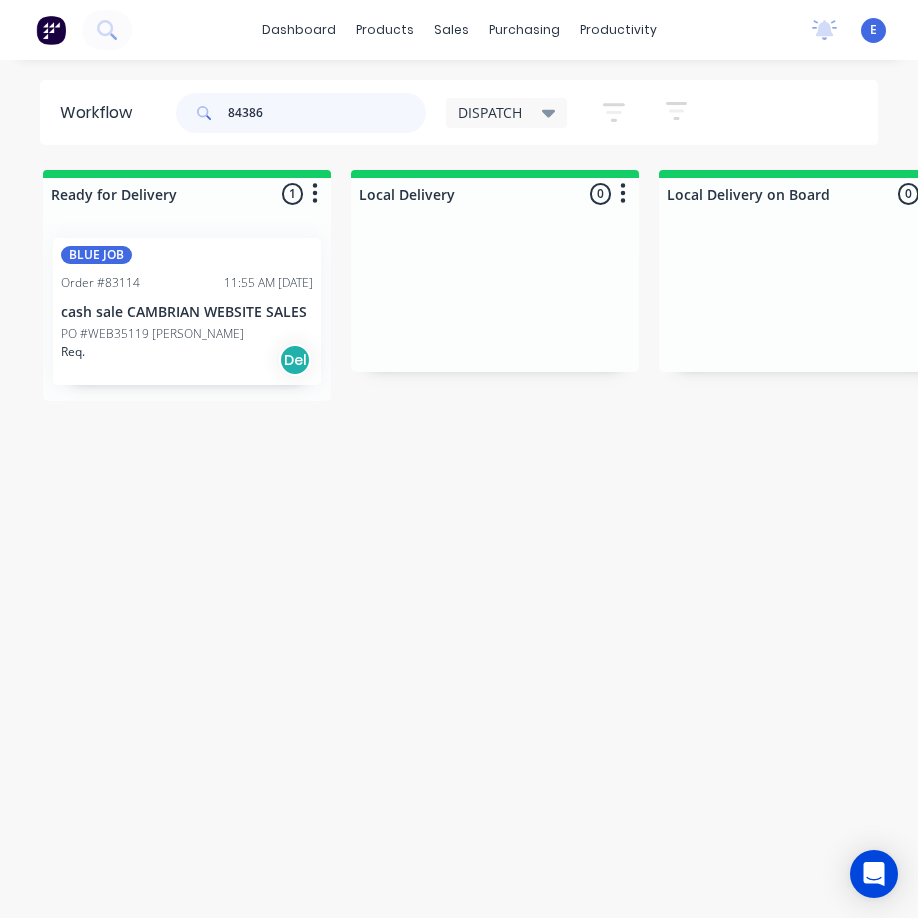 type on "84386" 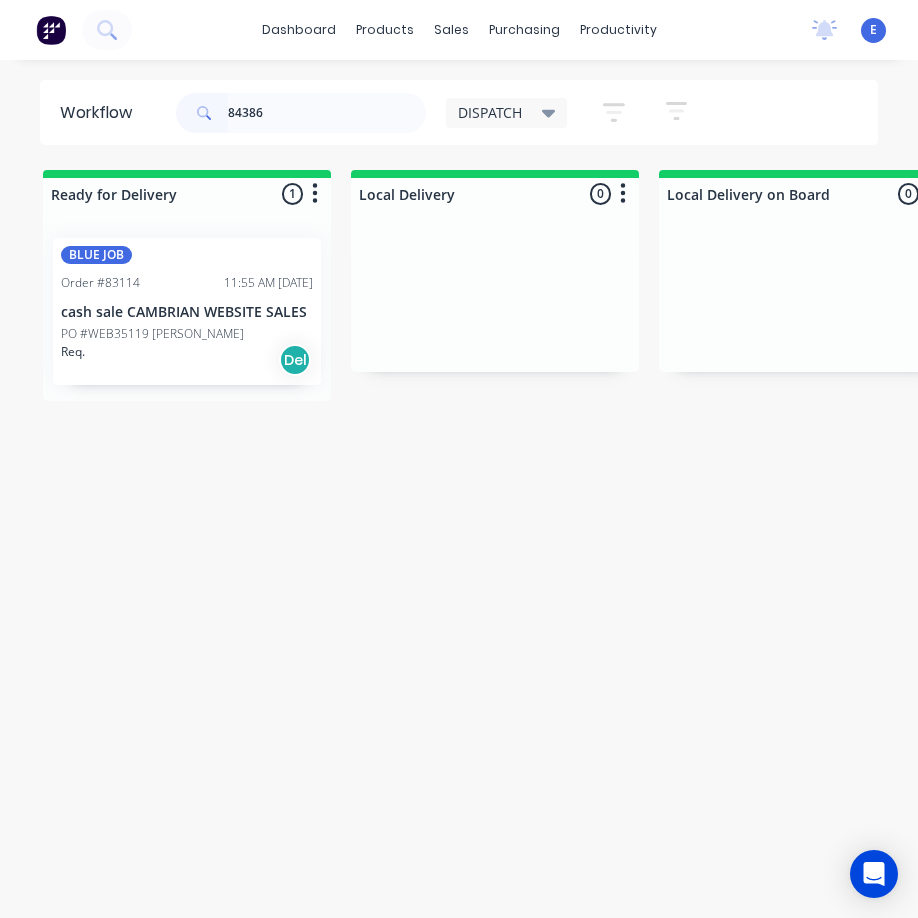 click on "BLUE JOB Order #83114 11:55 AM [DATE] cash sale CAMBRIAN WEBSITE SALES PO #WEB35119 [PERSON_NAME] Req. Del" at bounding box center (187, 311) 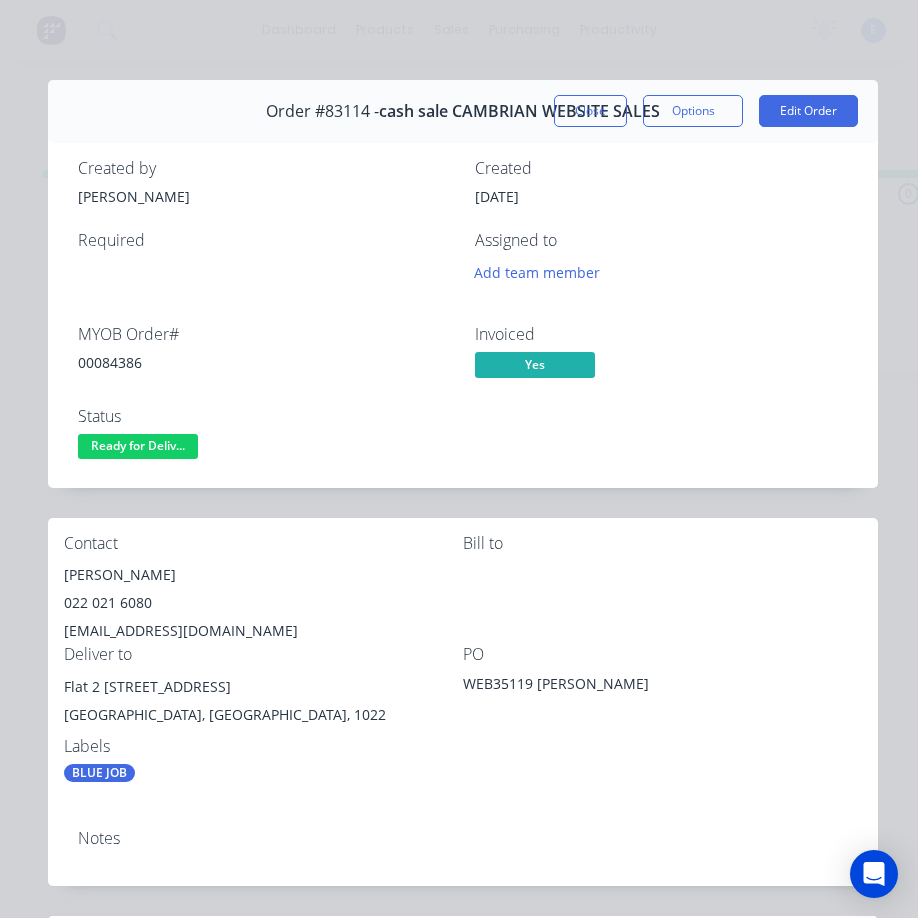 click on "MYOB   Order  # 00084386" at bounding box center [264, 354] 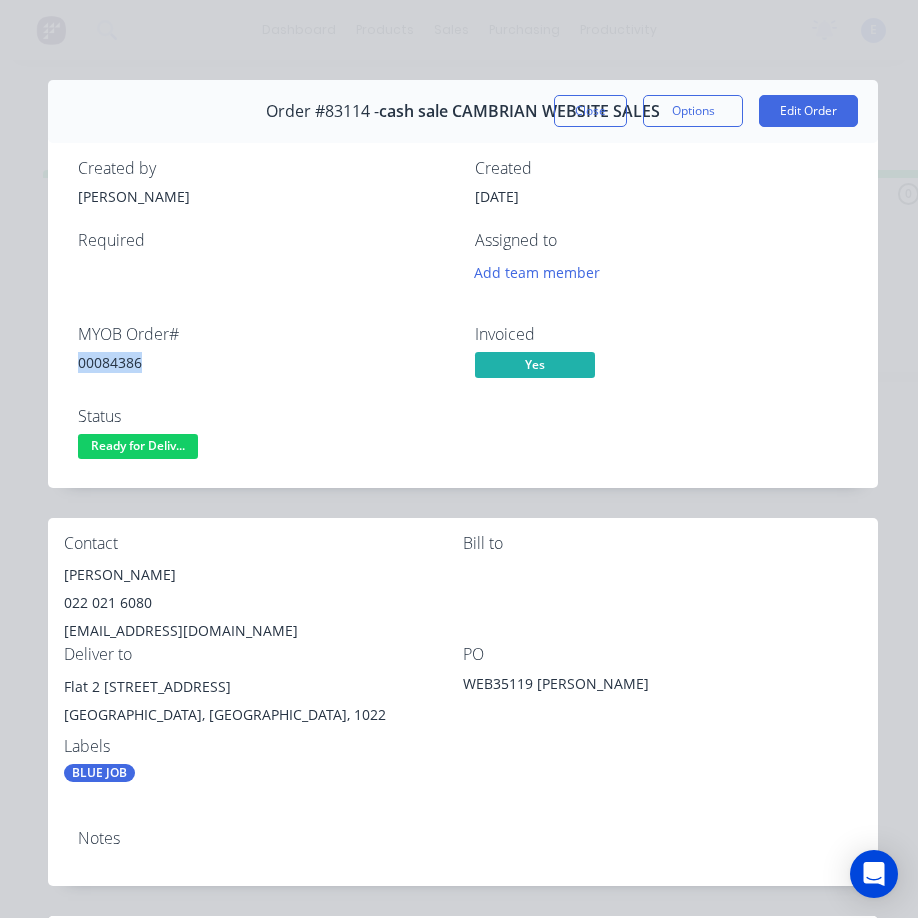 click on "00084386" at bounding box center (264, 362) 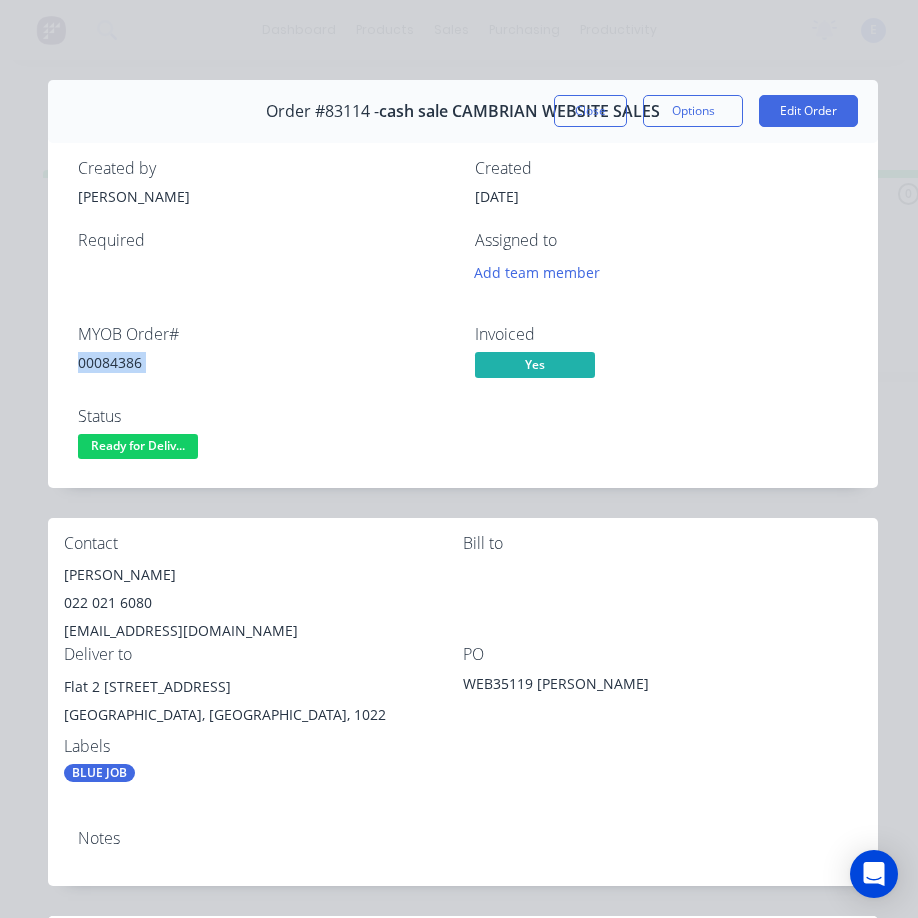 click on "00084386" at bounding box center (264, 362) 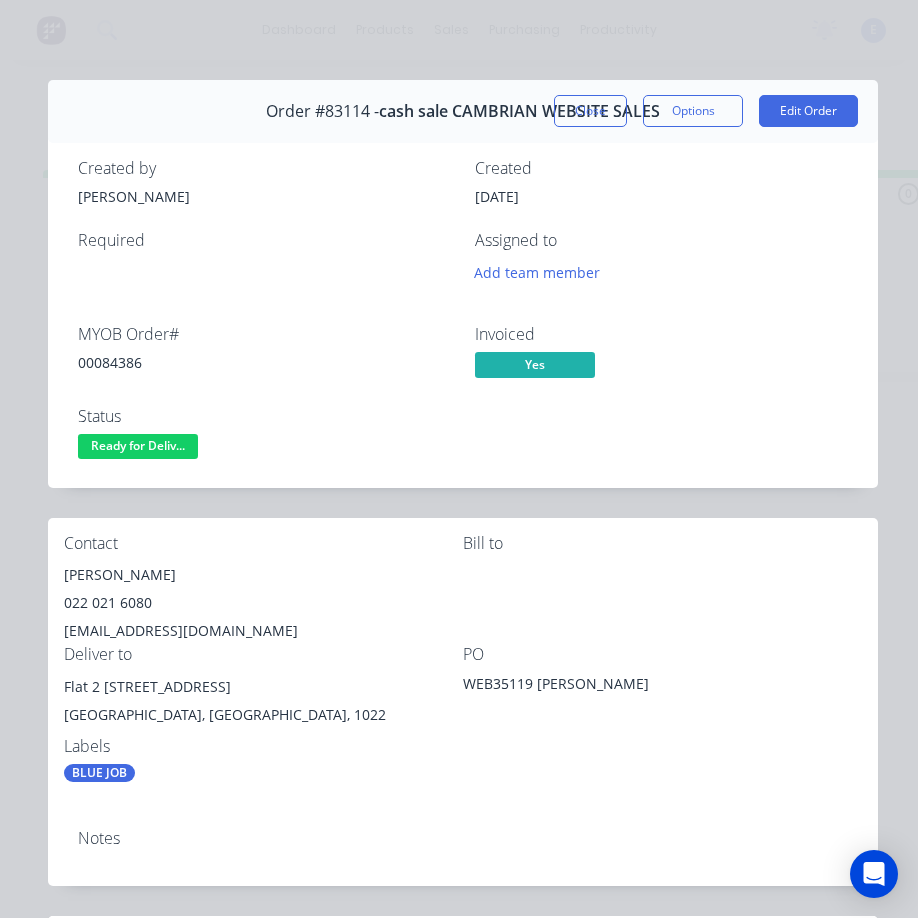 click on "[PERSON_NAME]" at bounding box center [263, 575] 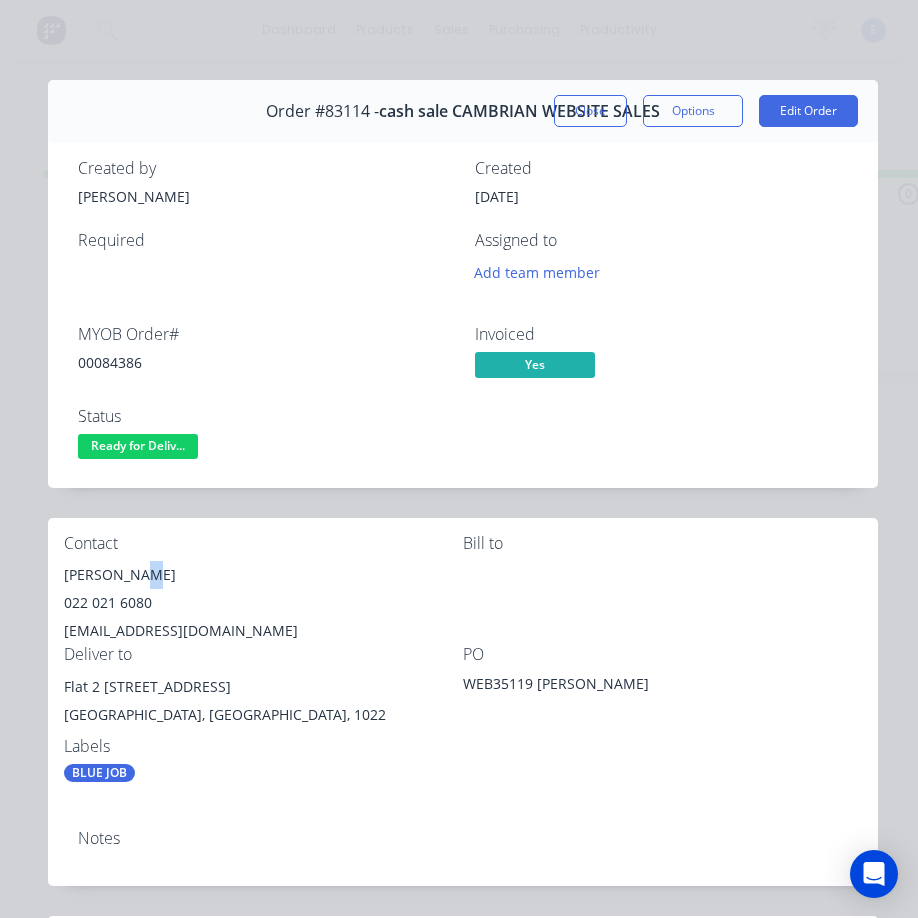 click on "[PERSON_NAME]" at bounding box center (263, 575) 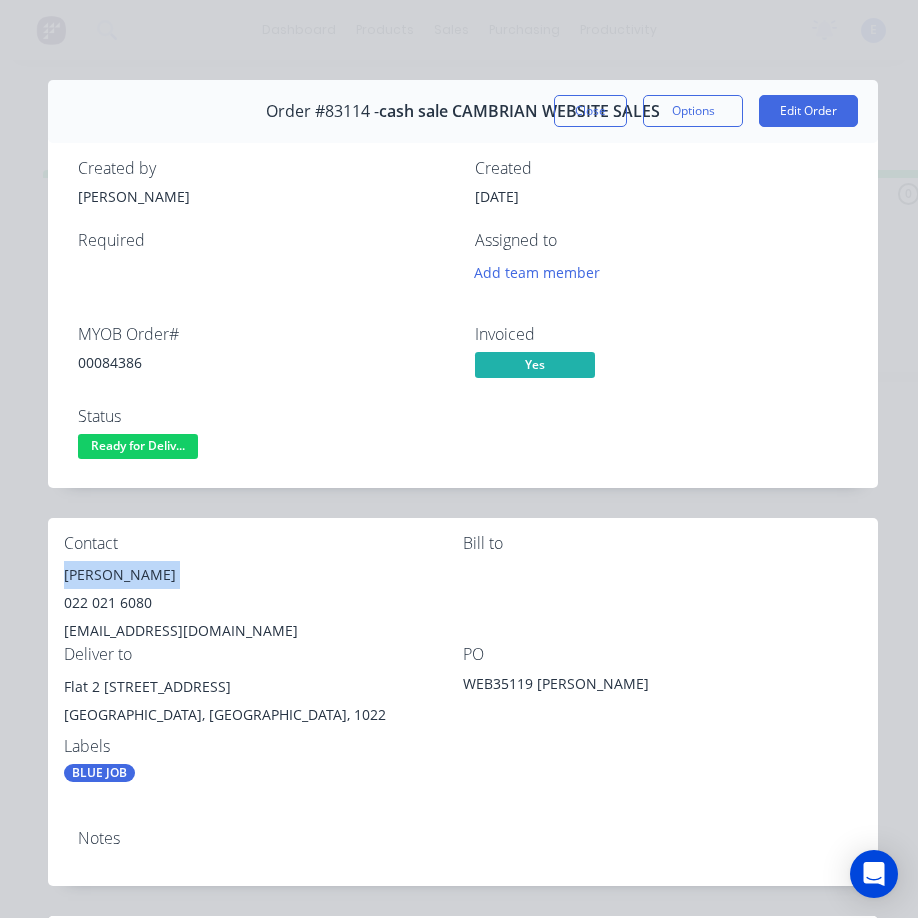 click on "[PERSON_NAME]" at bounding box center [263, 575] 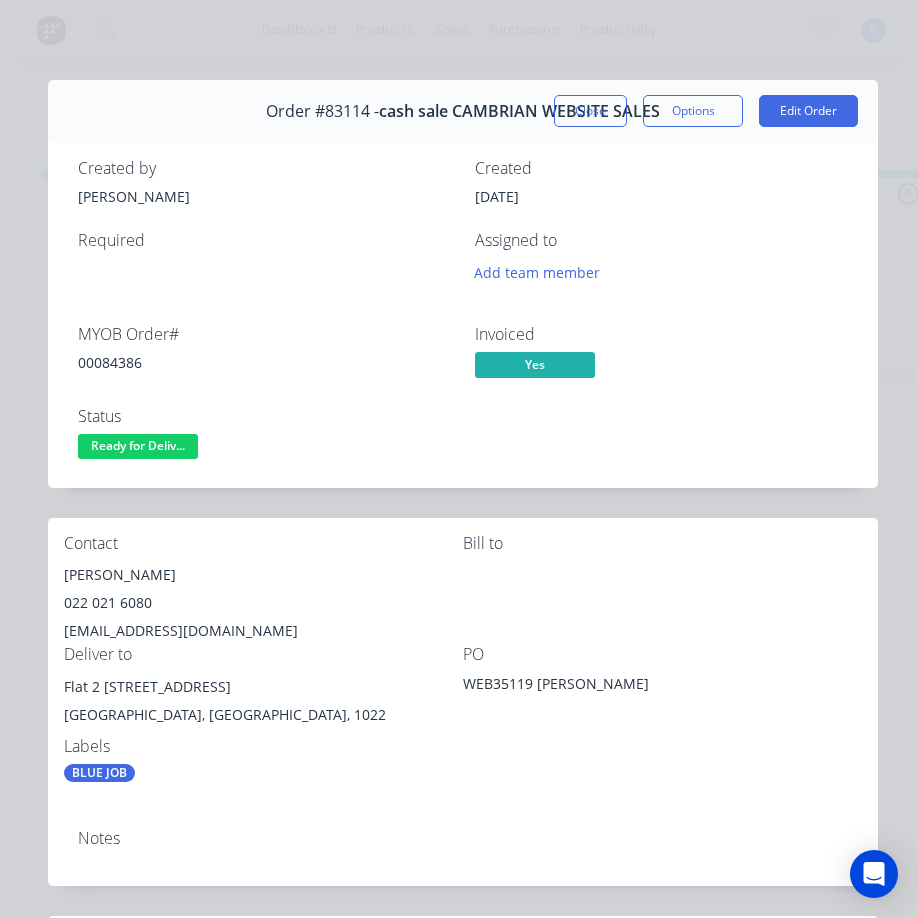click on "022 021 6080" at bounding box center (263, 603) 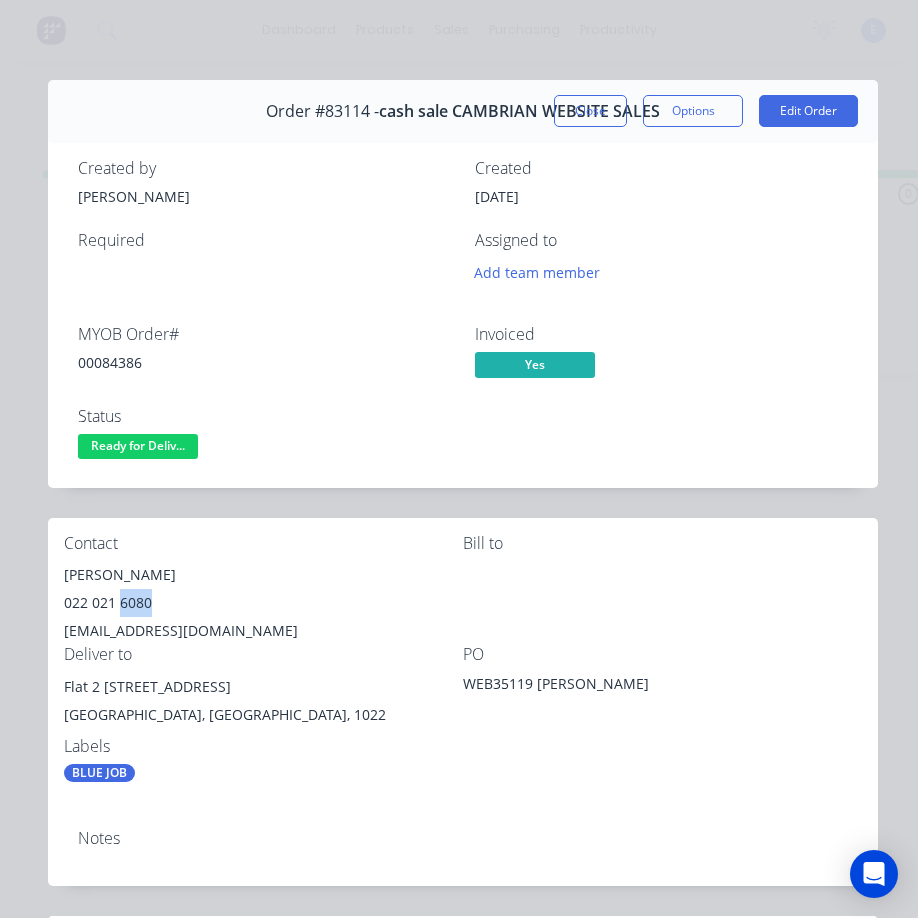 click on "022 021 6080" at bounding box center [263, 603] 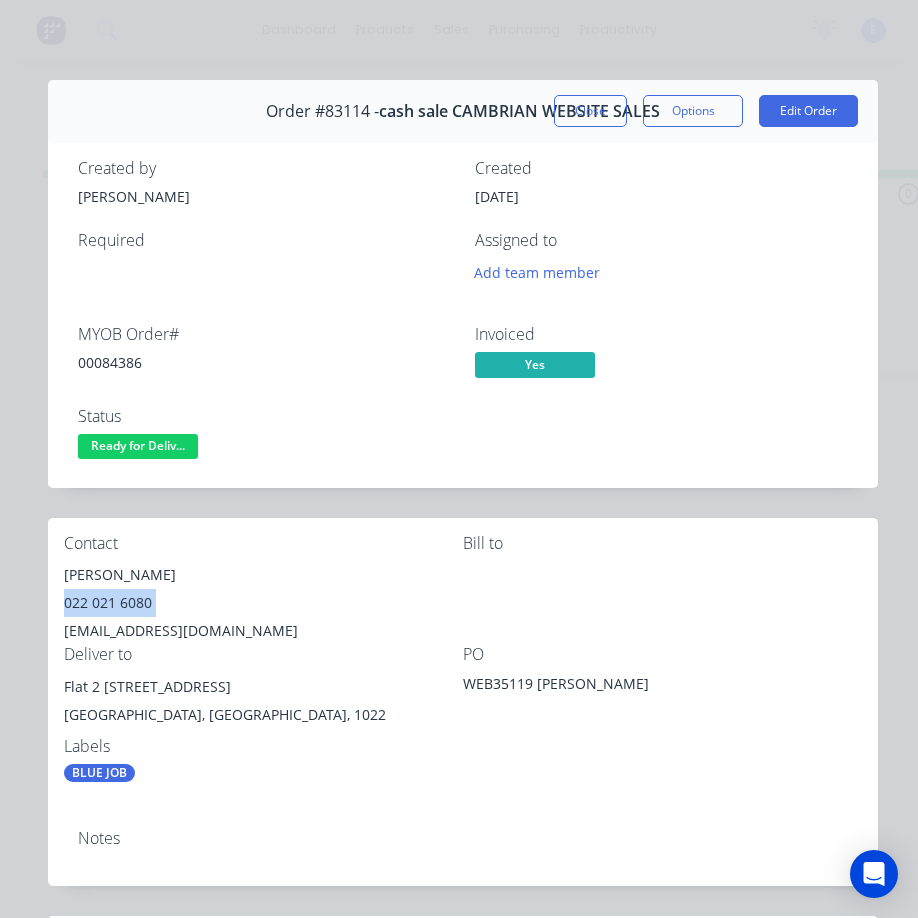 click on "022 021 6080" at bounding box center (263, 603) 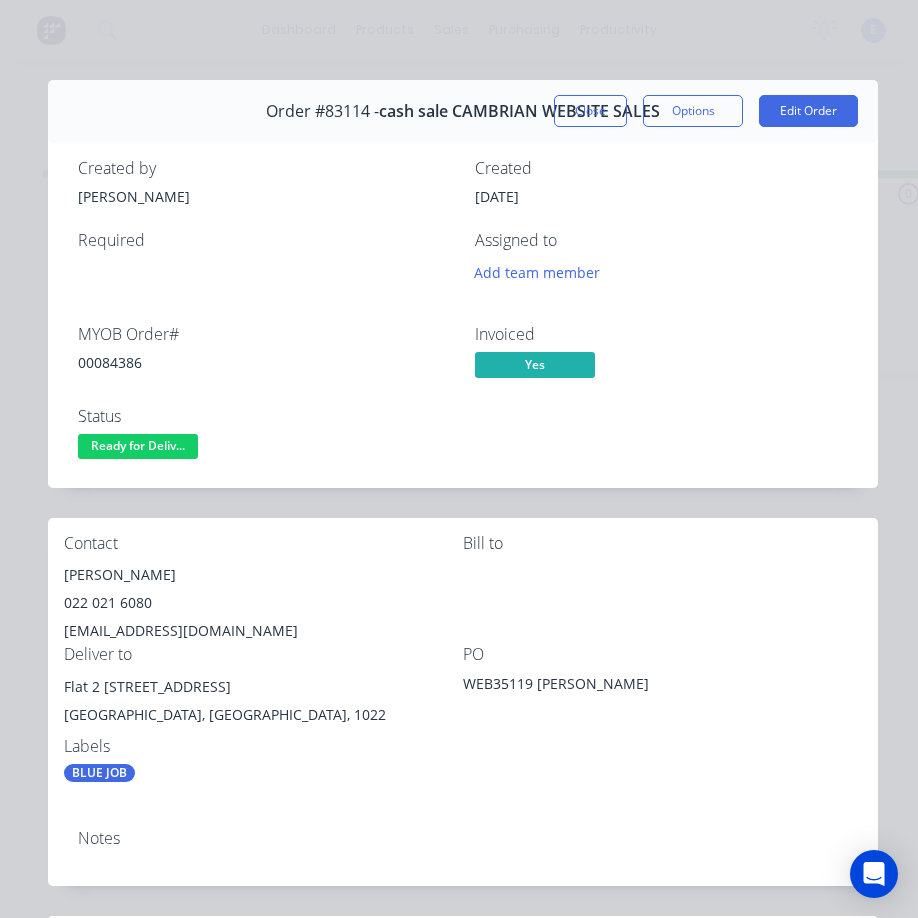 click on "[EMAIL_ADDRESS][DOMAIN_NAME]" at bounding box center [263, 631] 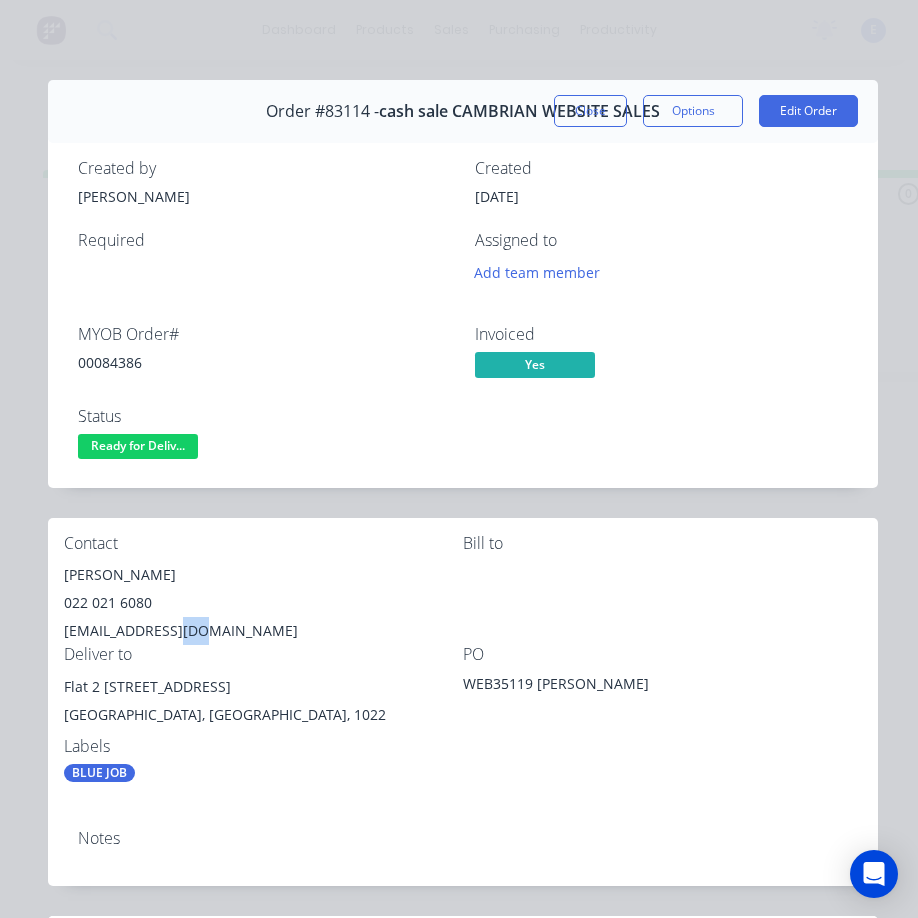 click on "[EMAIL_ADDRESS][DOMAIN_NAME]" at bounding box center [263, 631] 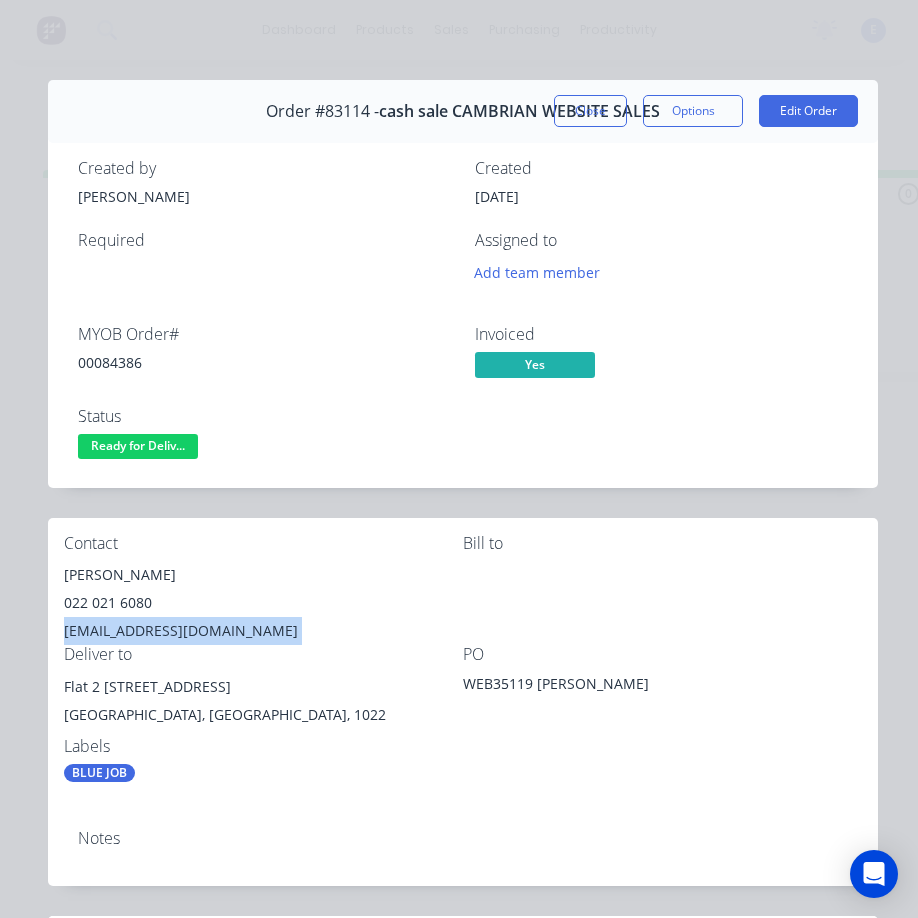 click on "[EMAIL_ADDRESS][DOMAIN_NAME]" at bounding box center (263, 631) 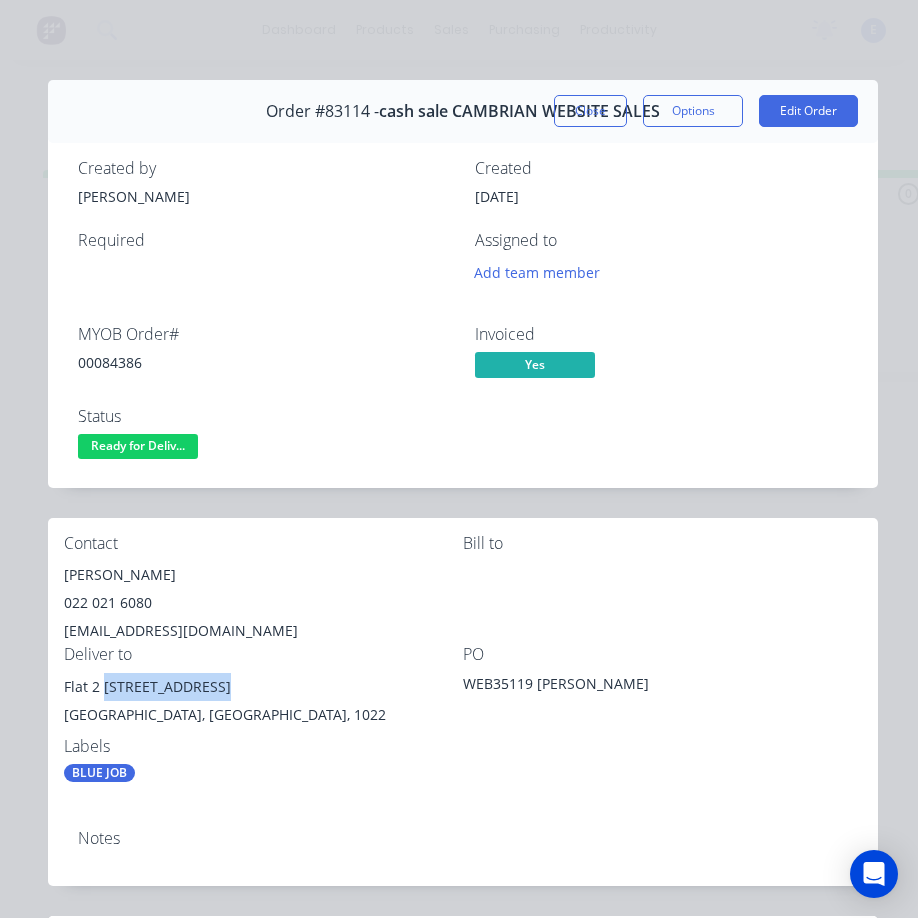 drag, startPoint x: 227, startPoint y: 684, endPoint x: 105, endPoint y: 685, distance: 122.0041 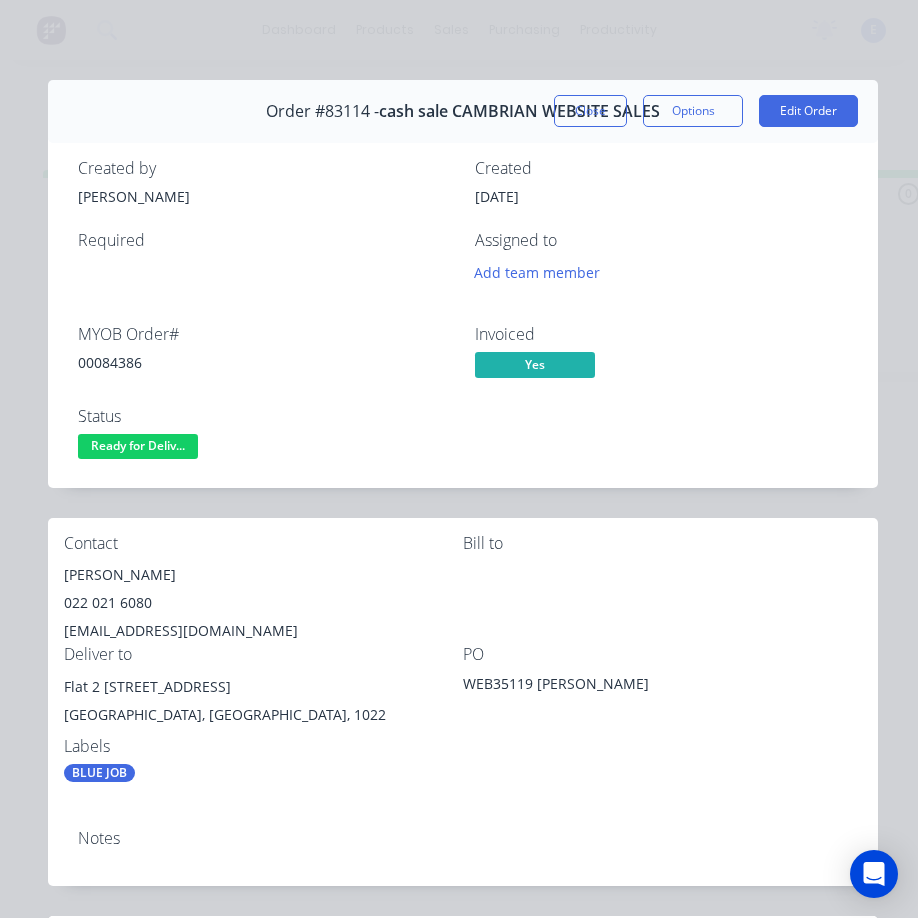 click on "Flat 2 [STREET_ADDRESS]" at bounding box center [263, 687] 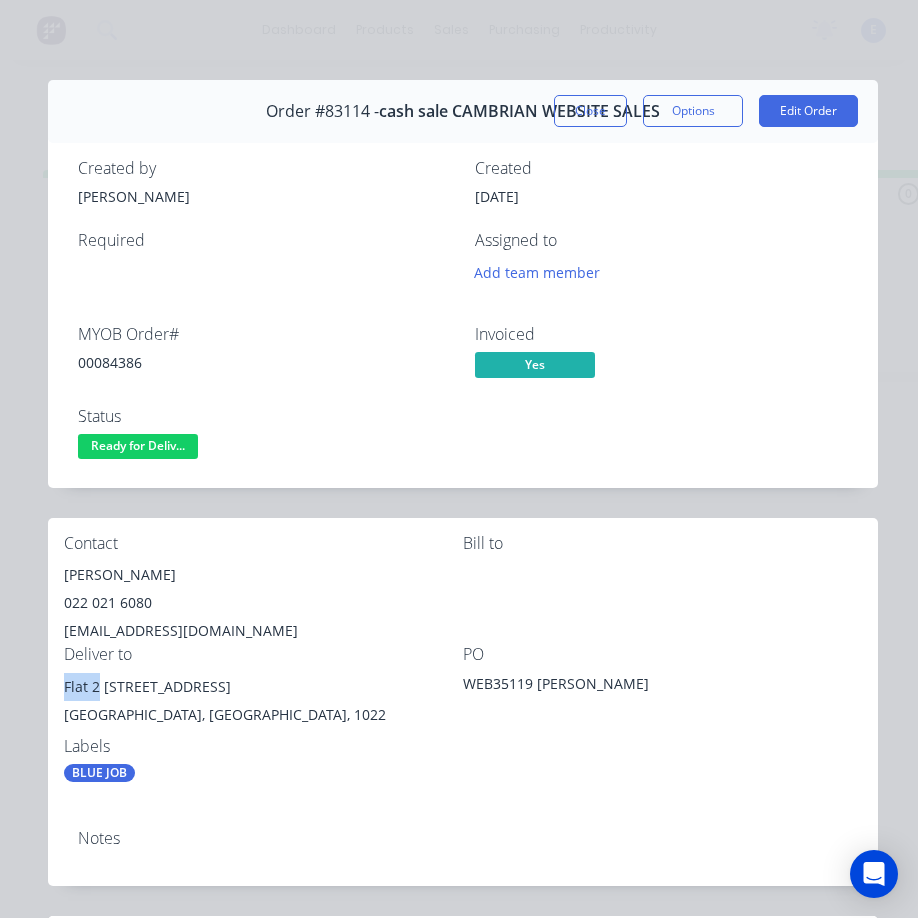 drag, startPoint x: 99, startPoint y: 688, endPoint x: 60, endPoint y: 685, distance: 39.115215 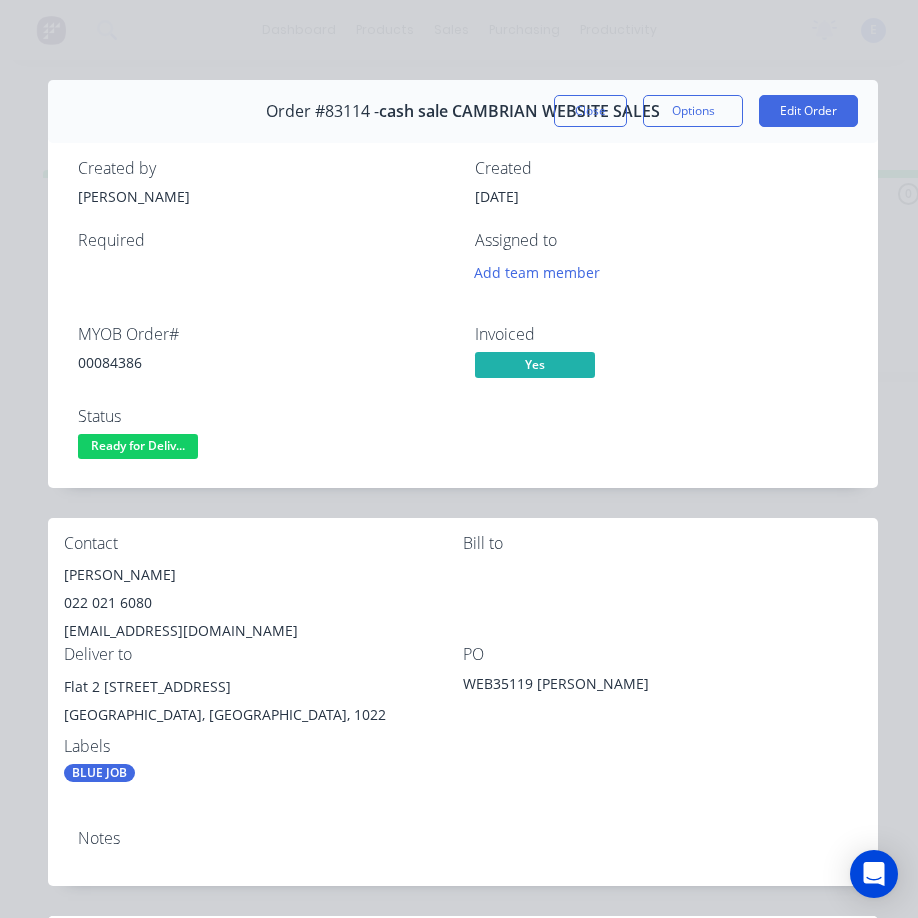 click on "[PERSON_NAME]" at bounding box center [263, 575] 